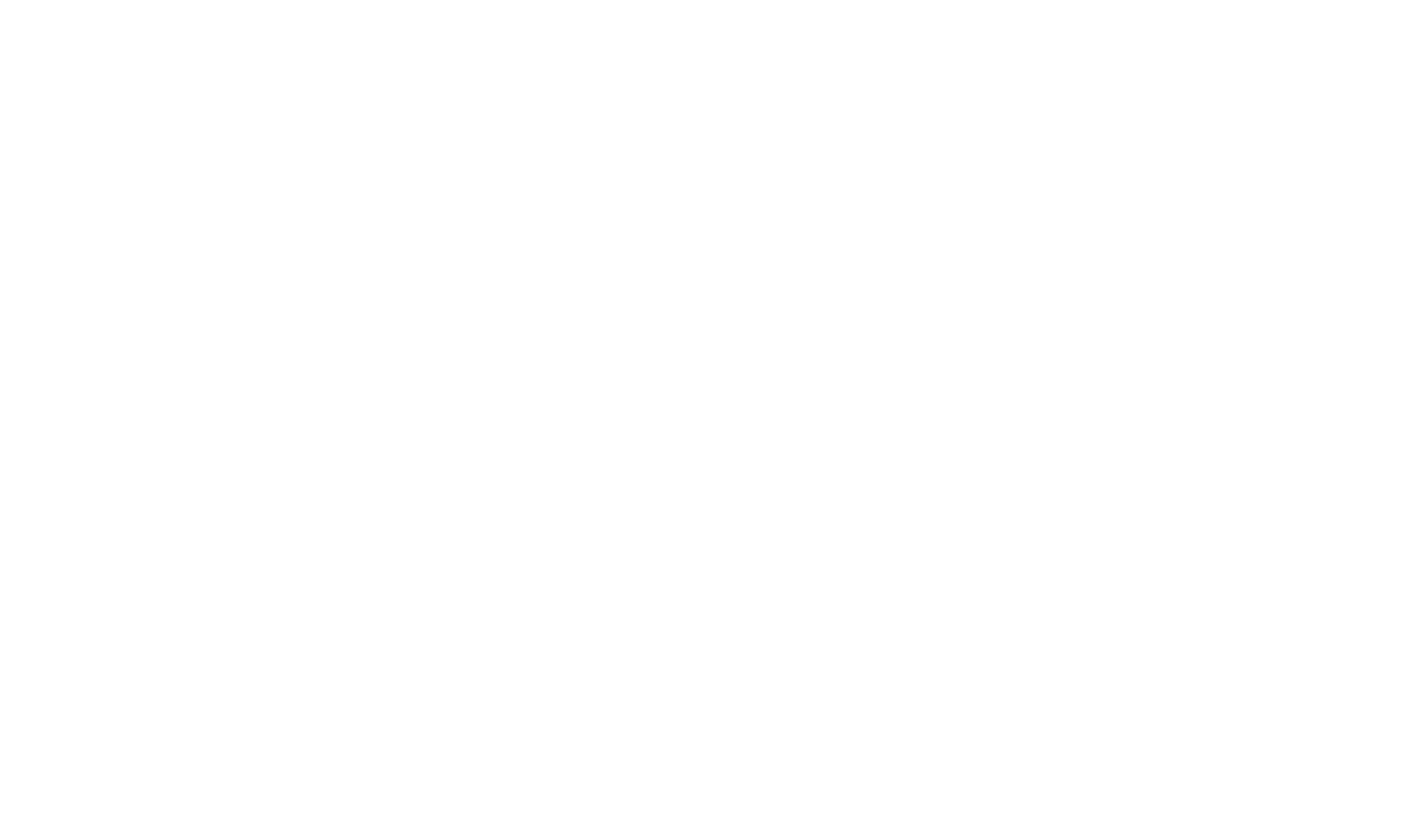 scroll, scrollTop: 0, scrollLeft: 0, axis: both 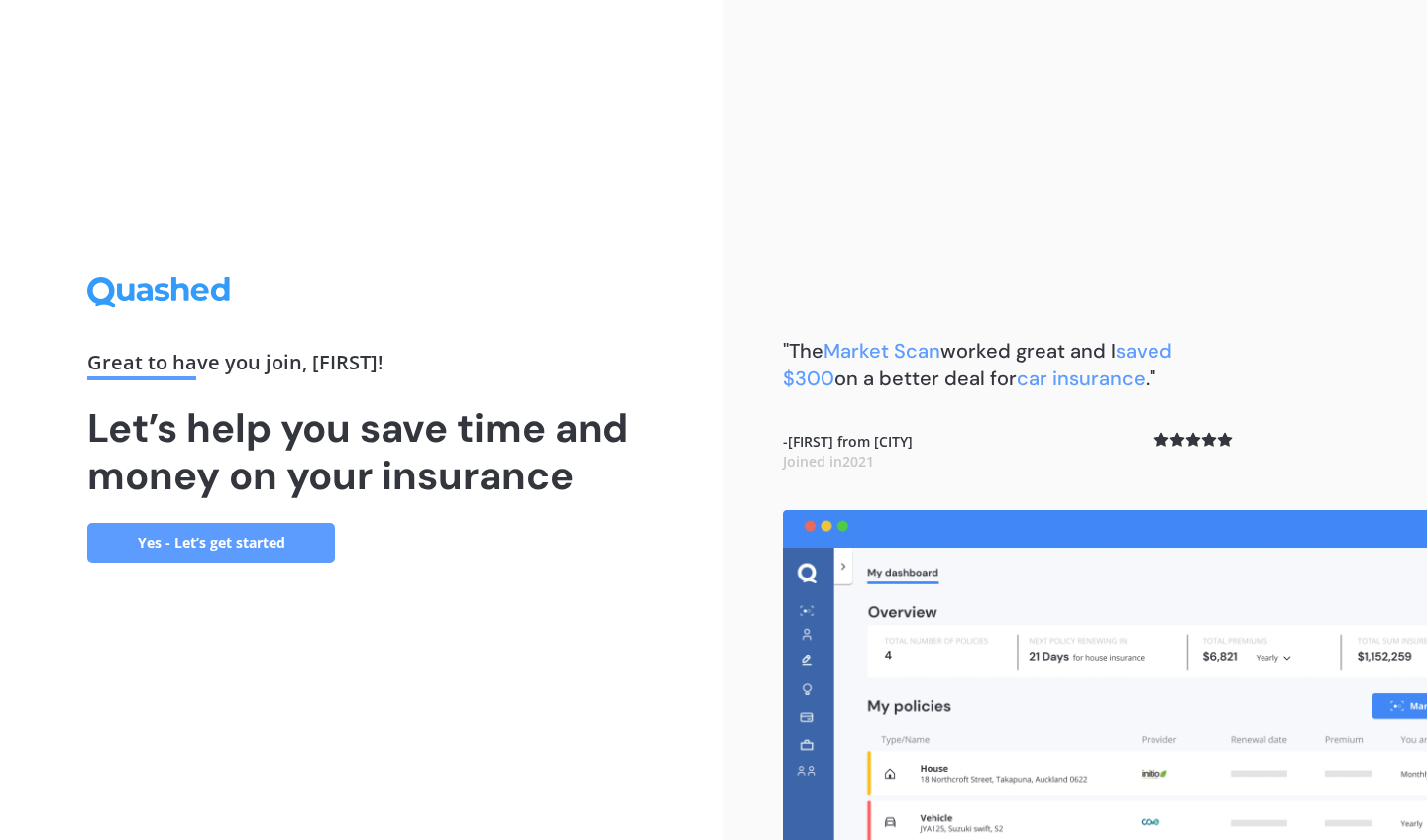 click on "Yes - Let’s get started" at bounding box center (211, 543) 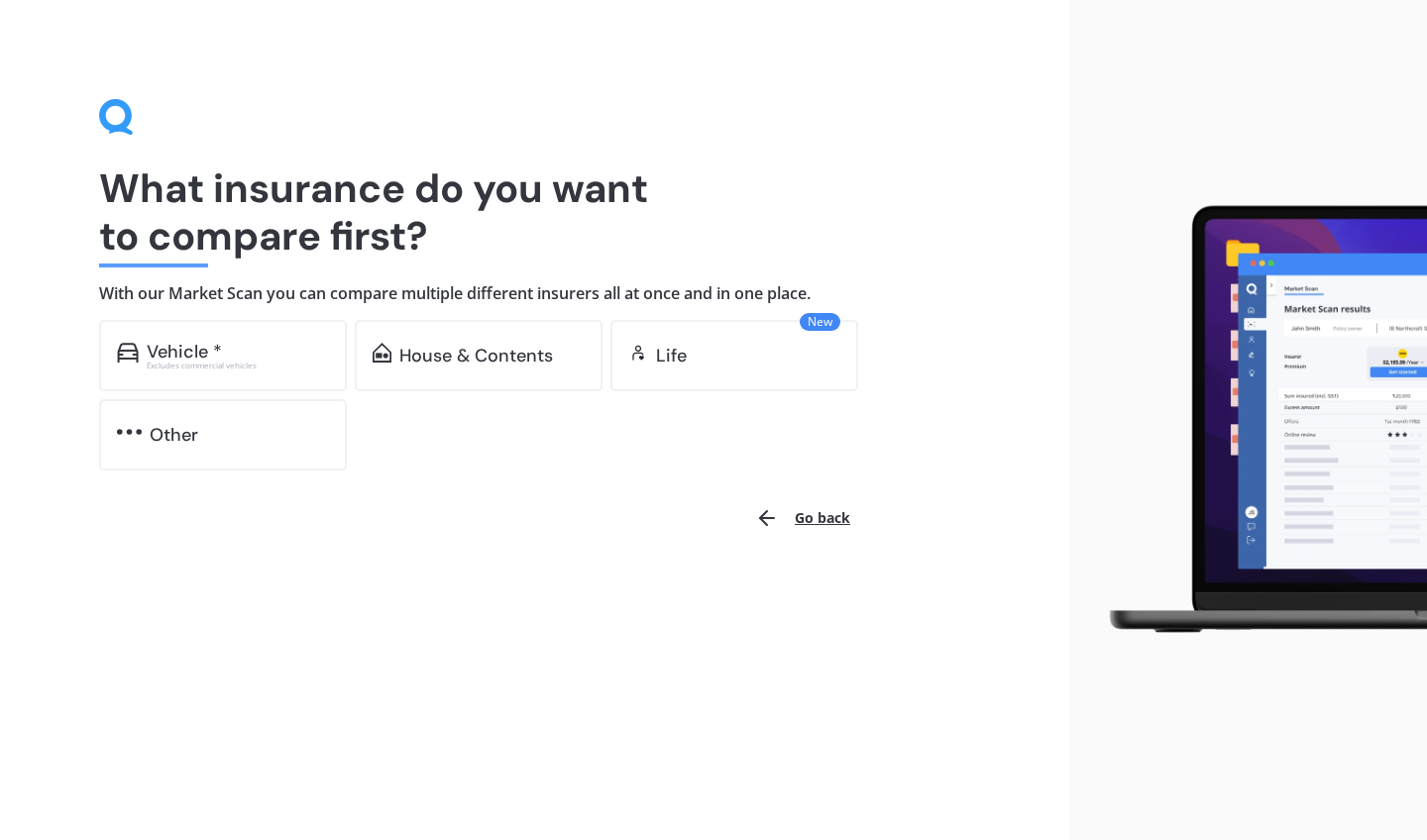 scroll, scrollTop: 0, scrollLeft: 0, axis: both 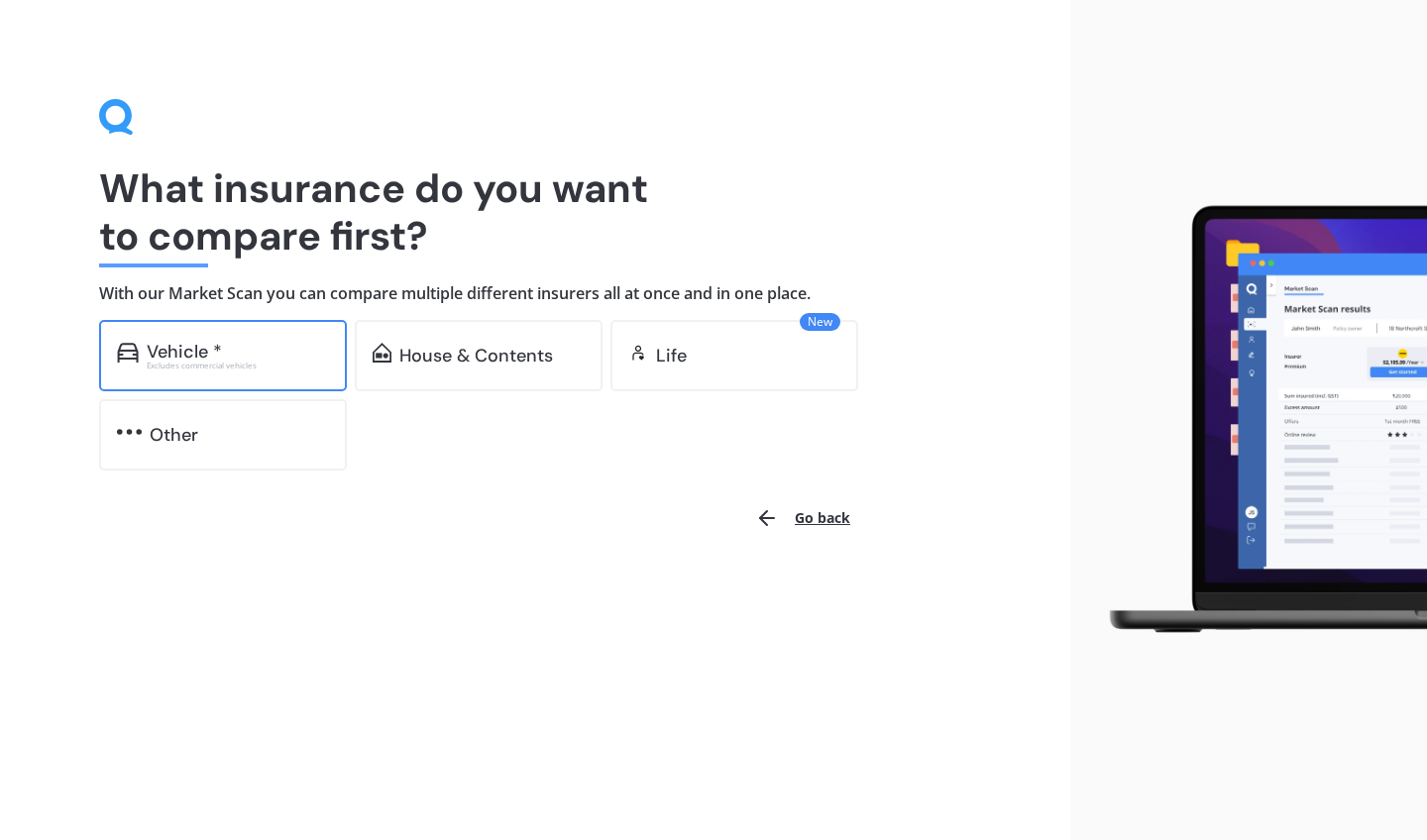 click on "Vehicle *" at bounding box center [184, 352] 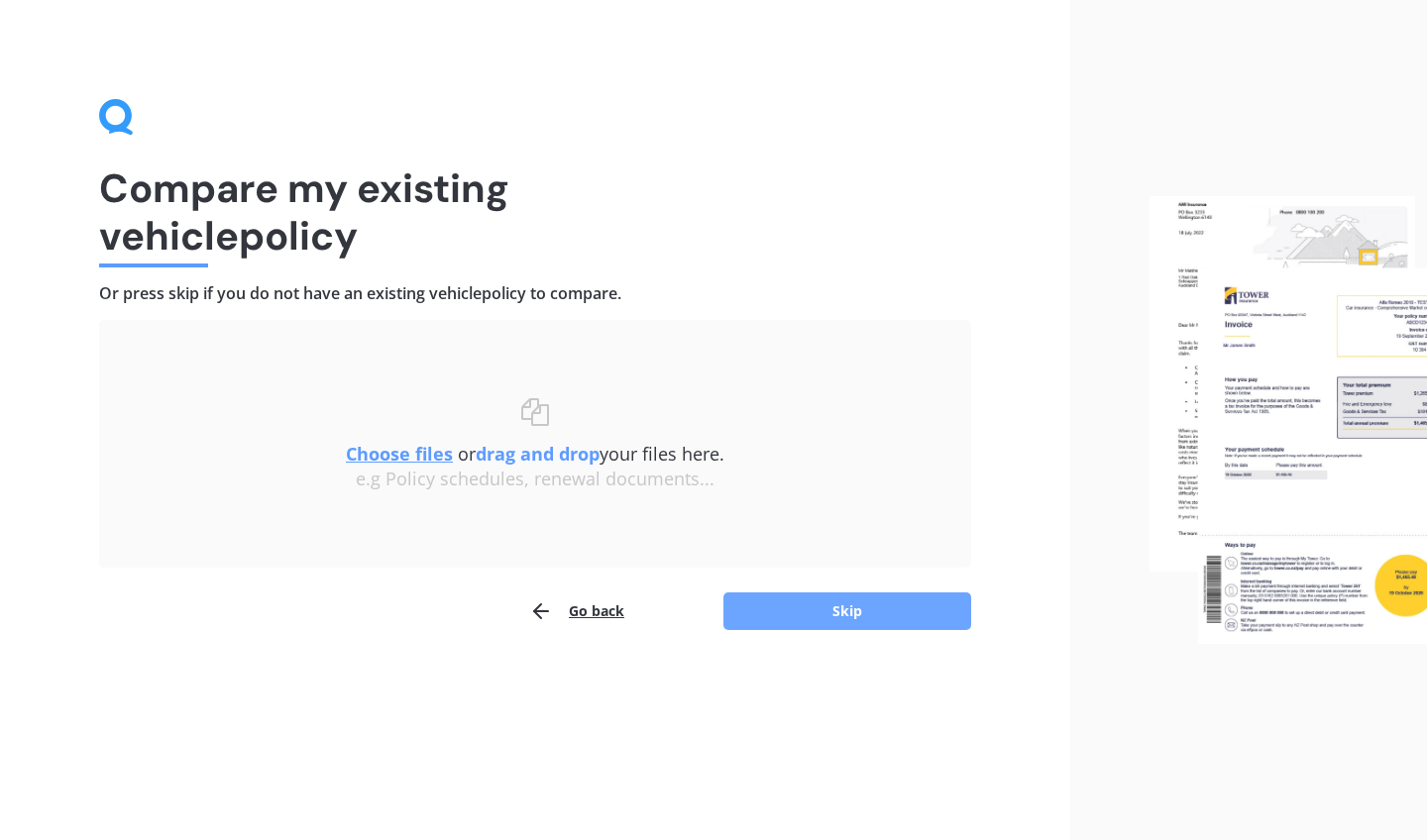 click on "Skip" at bounding box center (847, 611) 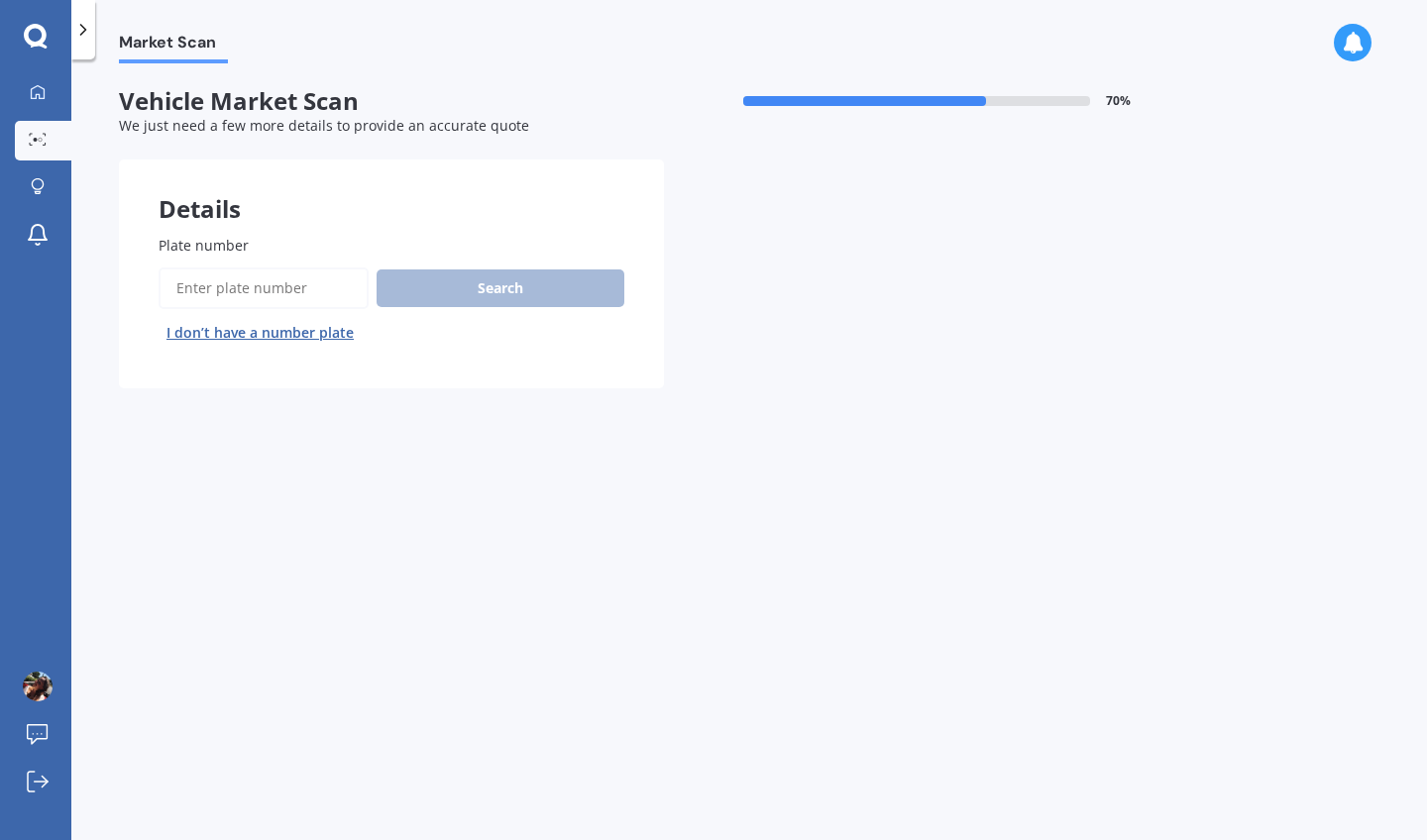 click on "Search I don’t have a number plate" at bounding box center (391, 308) 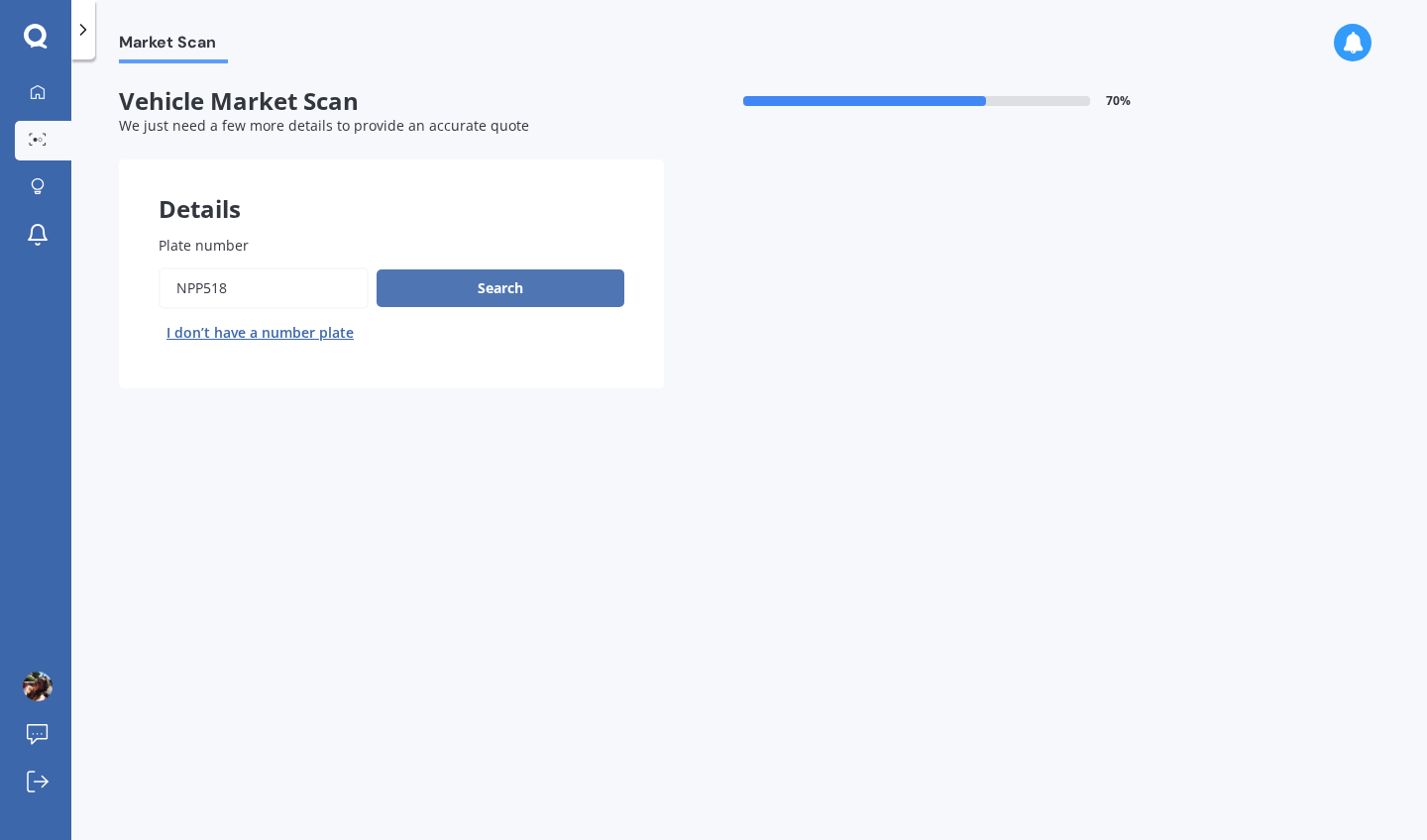 type on "npp518" 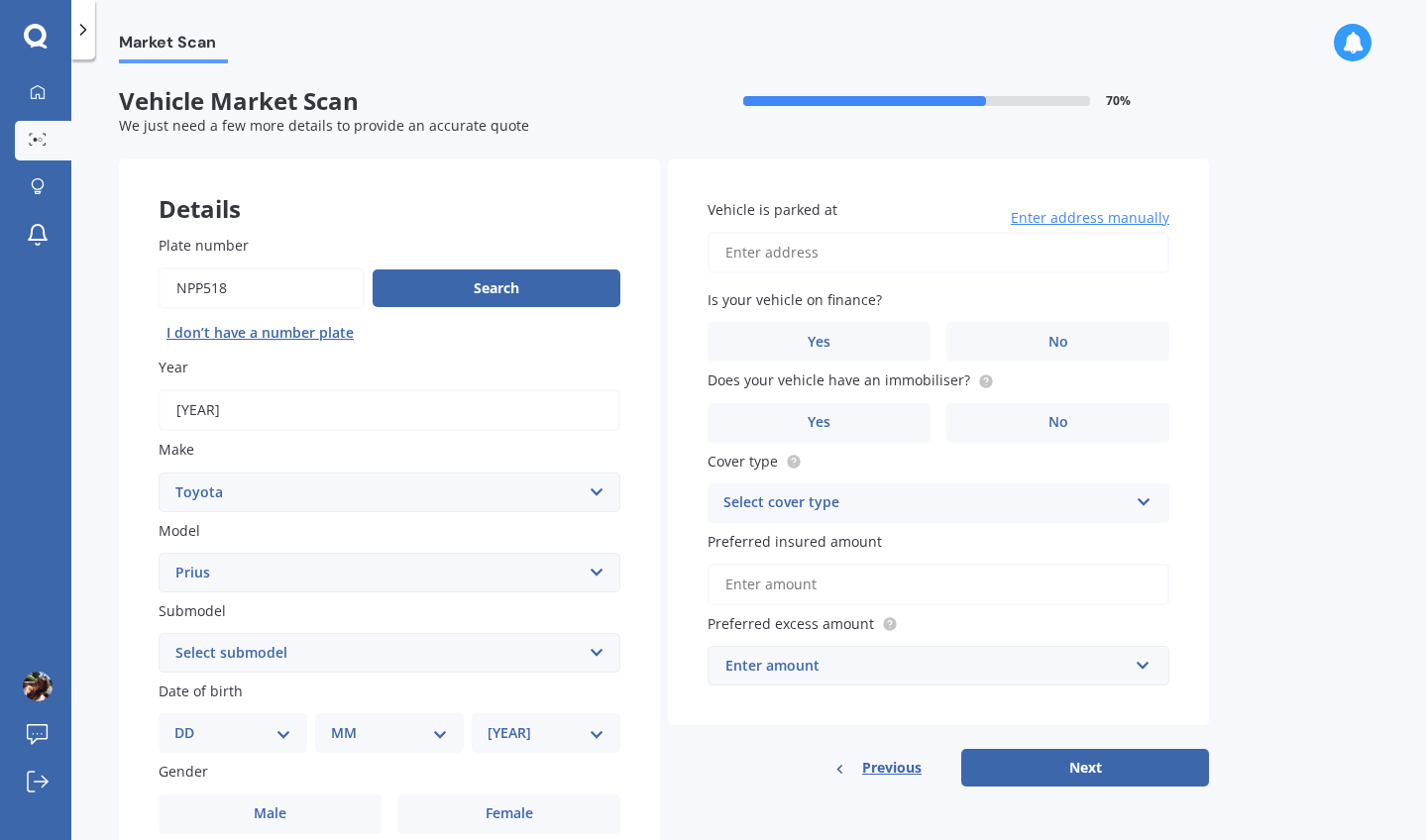 select on "04" 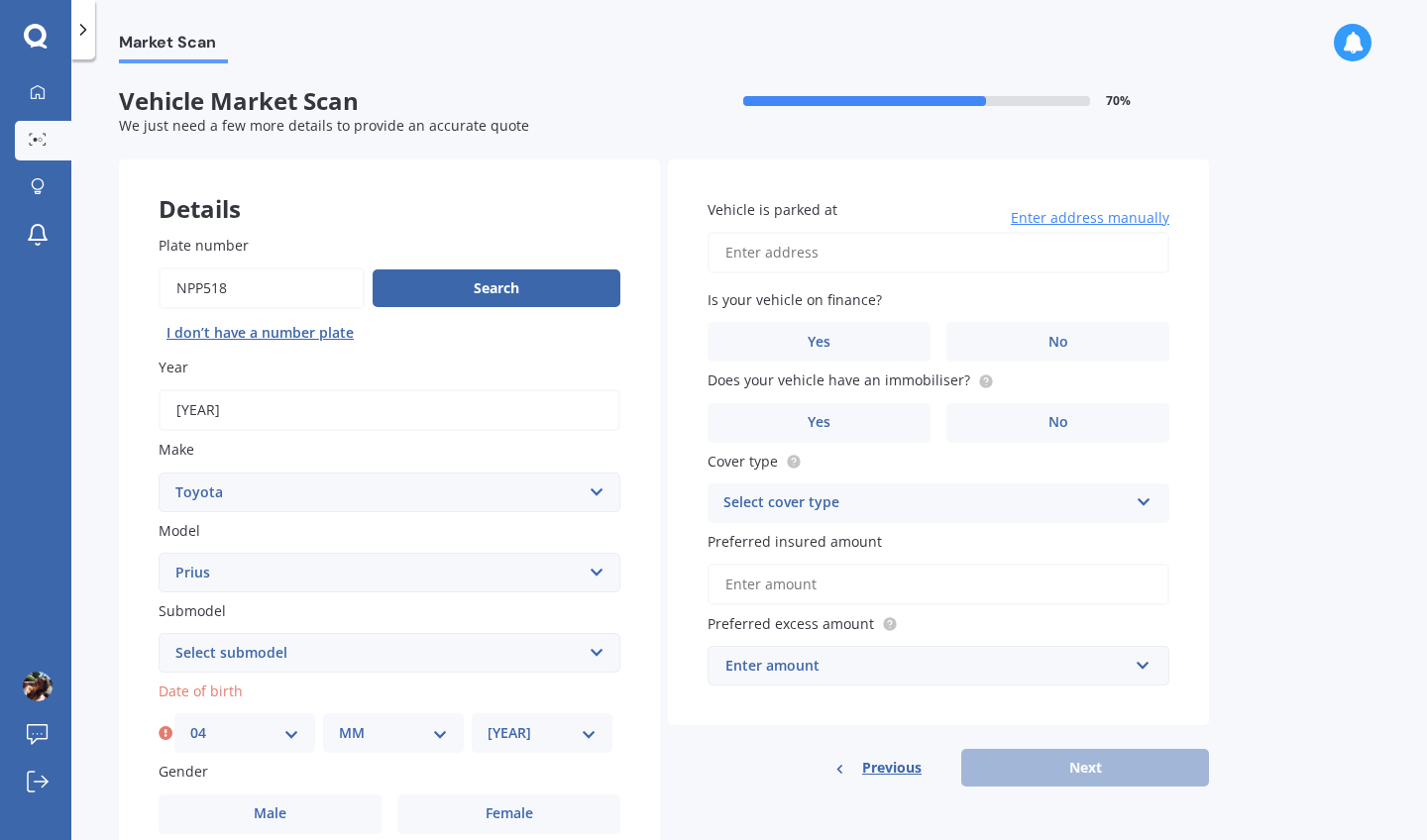 select on "05" 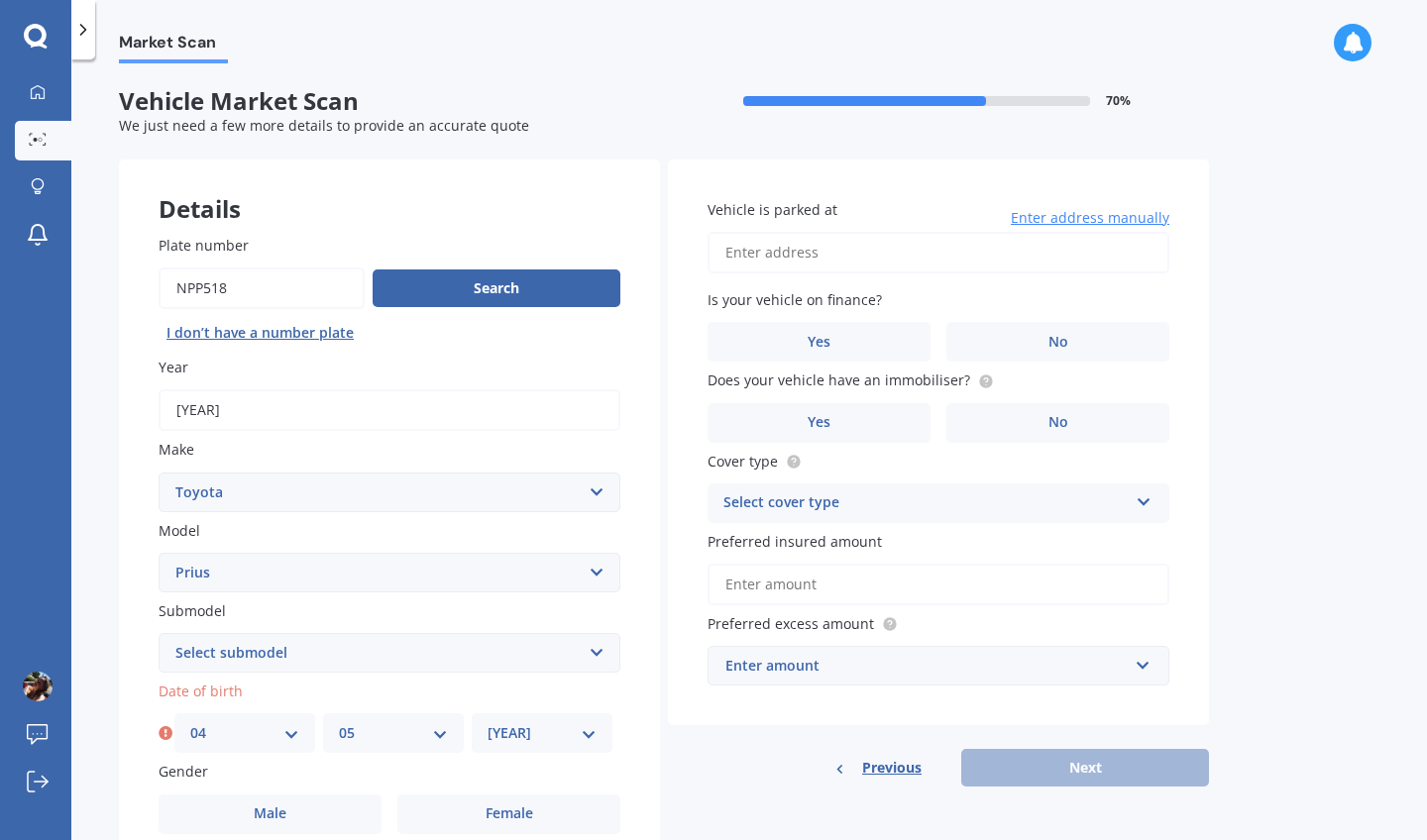 select on "[YEAR]" 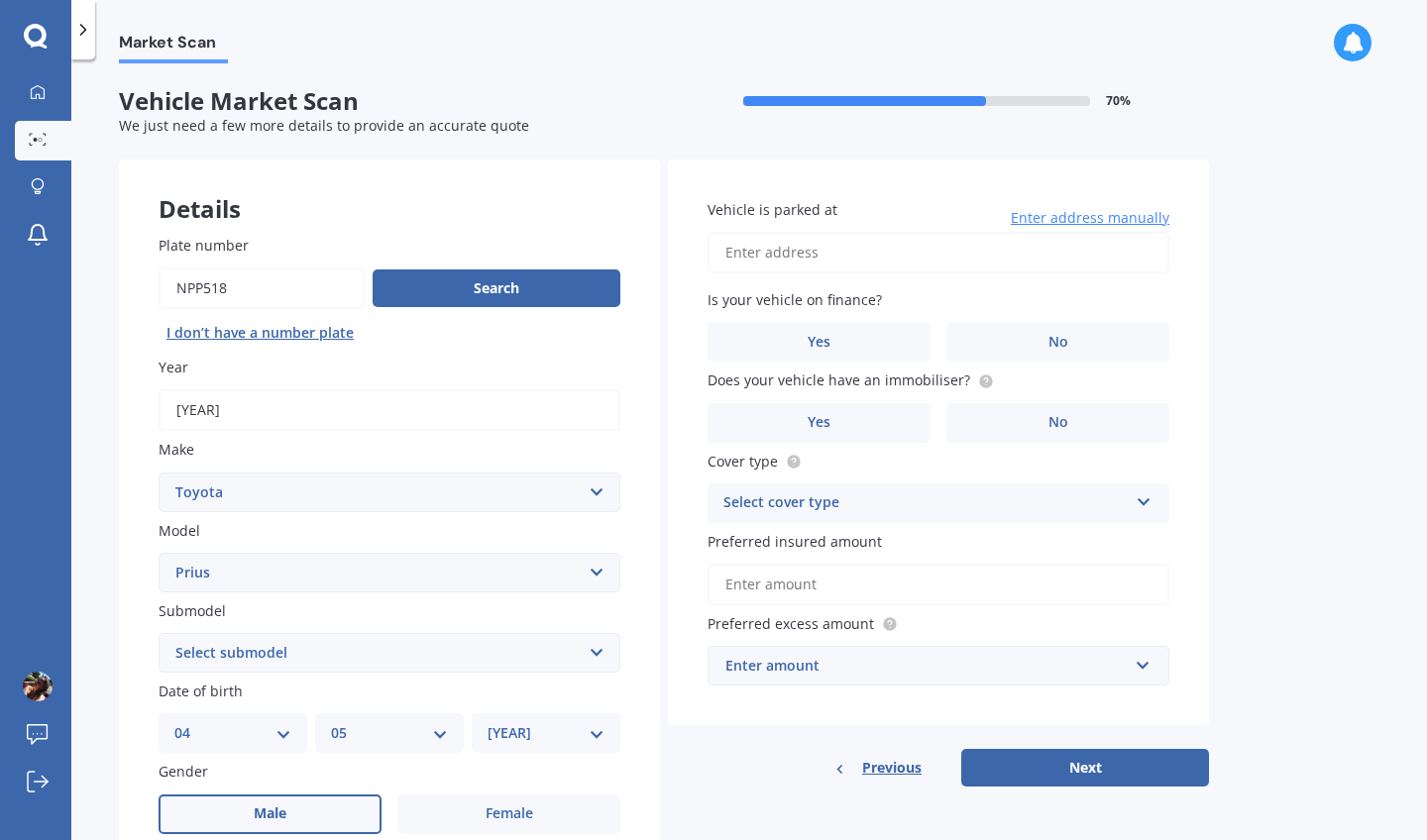 click on "Male" at bounding box center (270, 814) 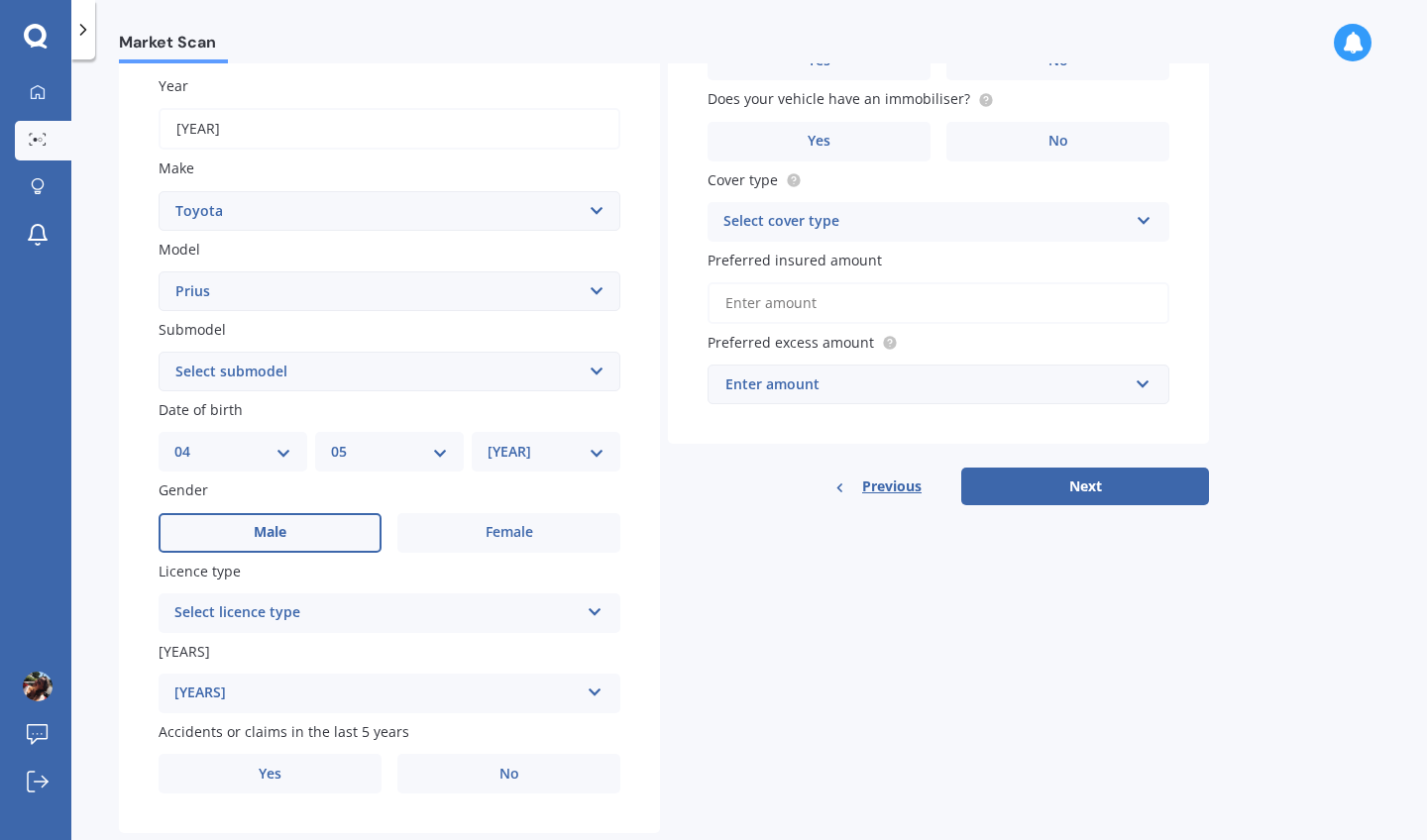 scroll, scrollTop: 315, scrollLeft: 0, axis: vertical 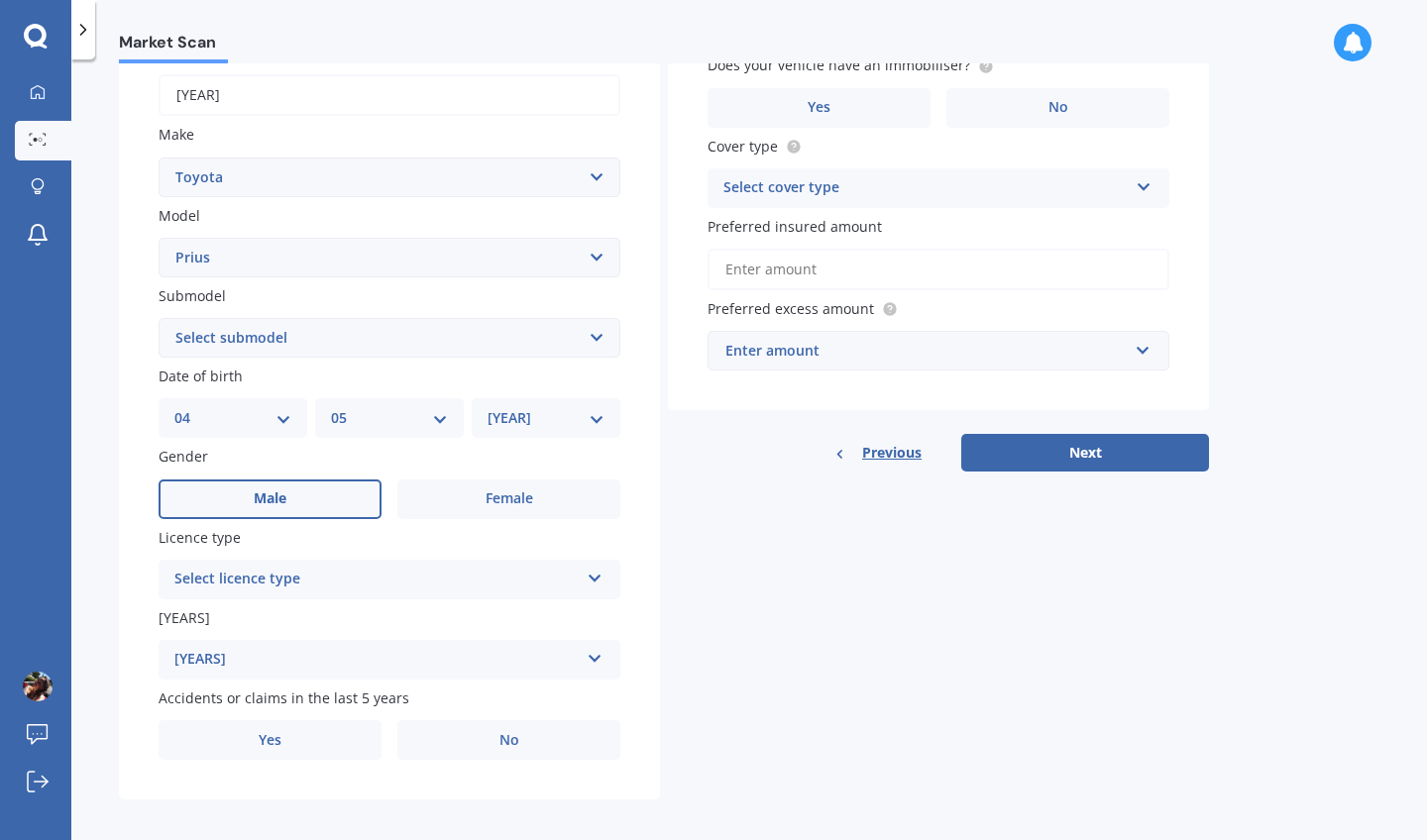 click at bounding box center [595, 575] 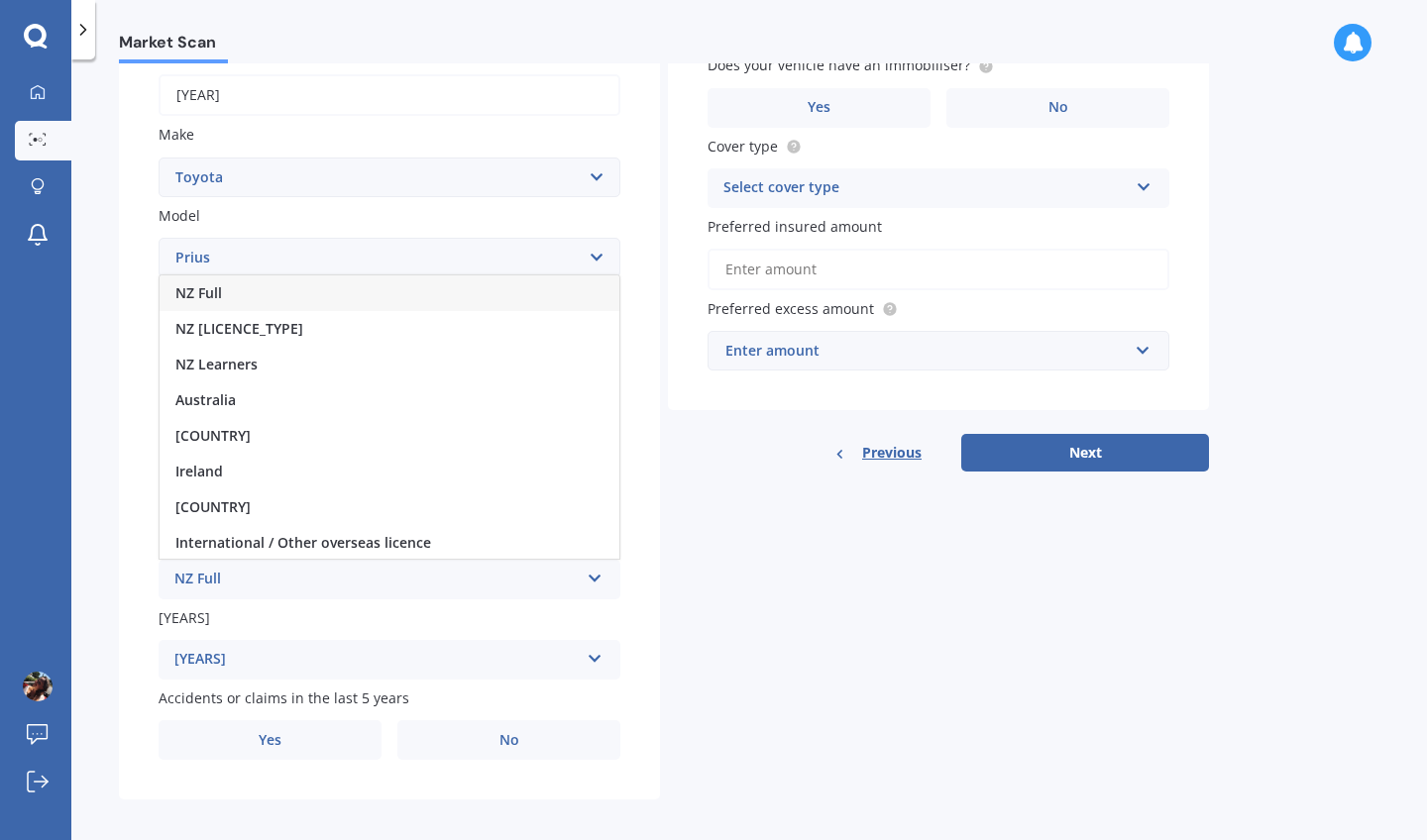 click on "NZ Full" at bounding box center (198, 292) 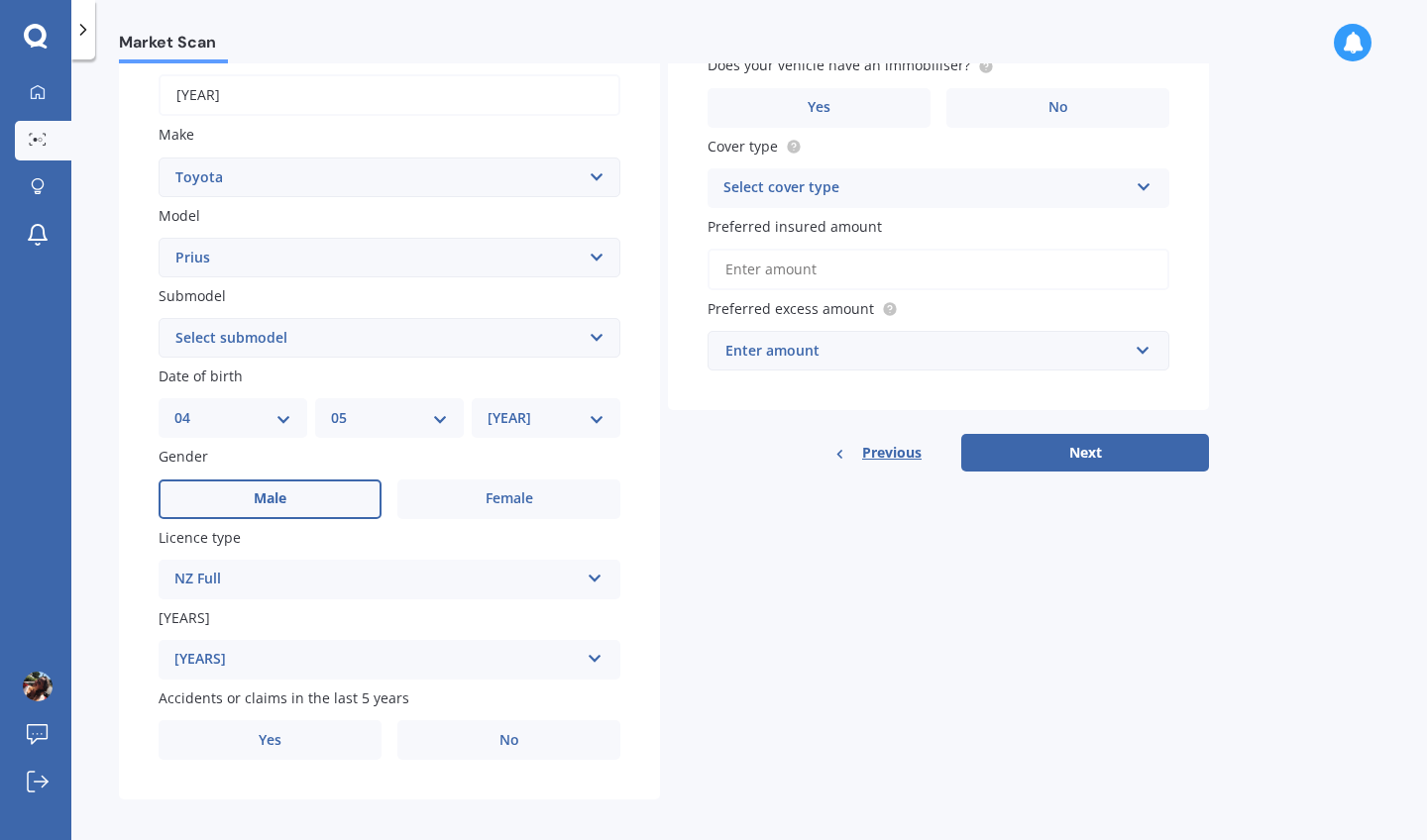 click at bounding box center [595, 575] 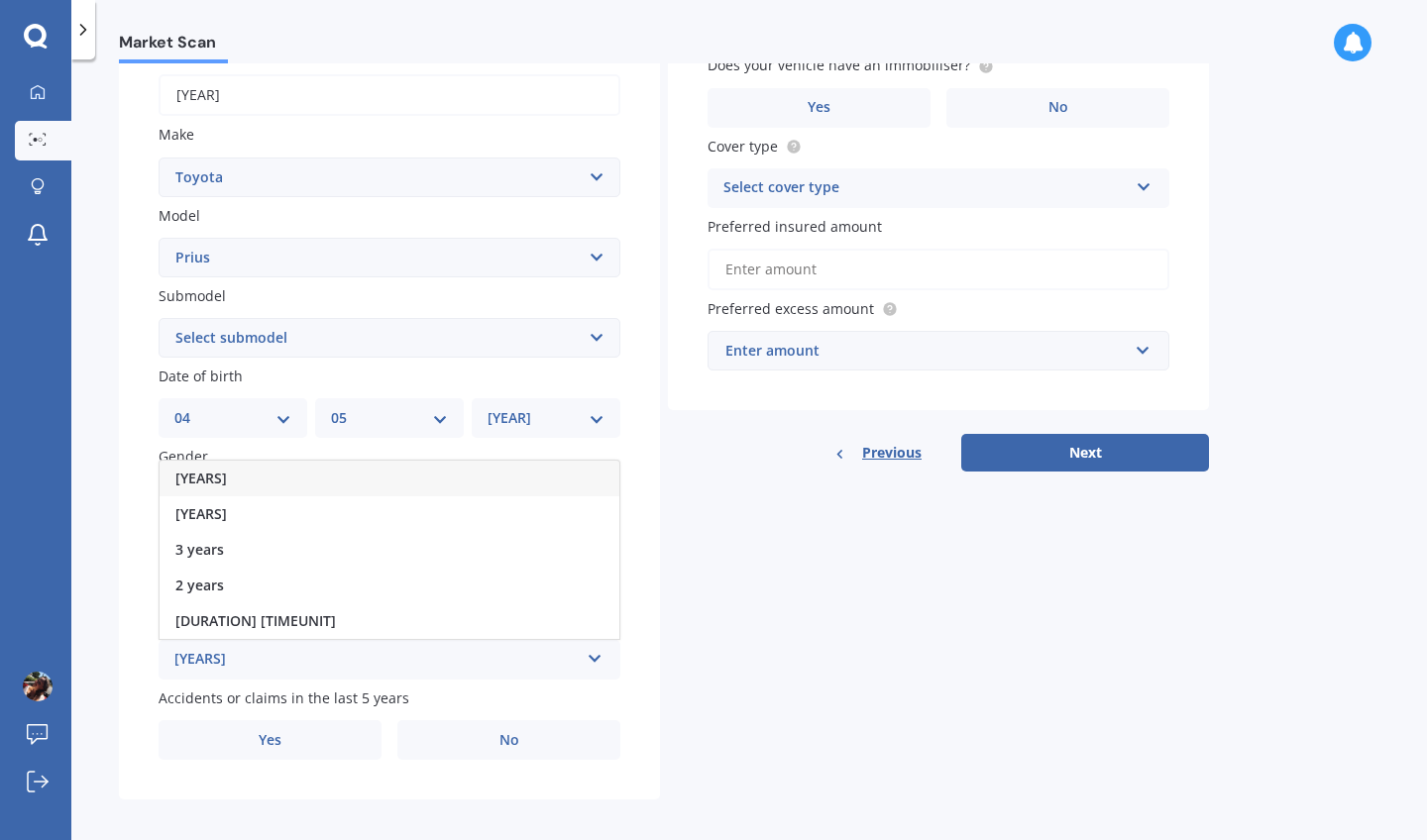 click on "[YEARS]" at bounding box center [201, 477] 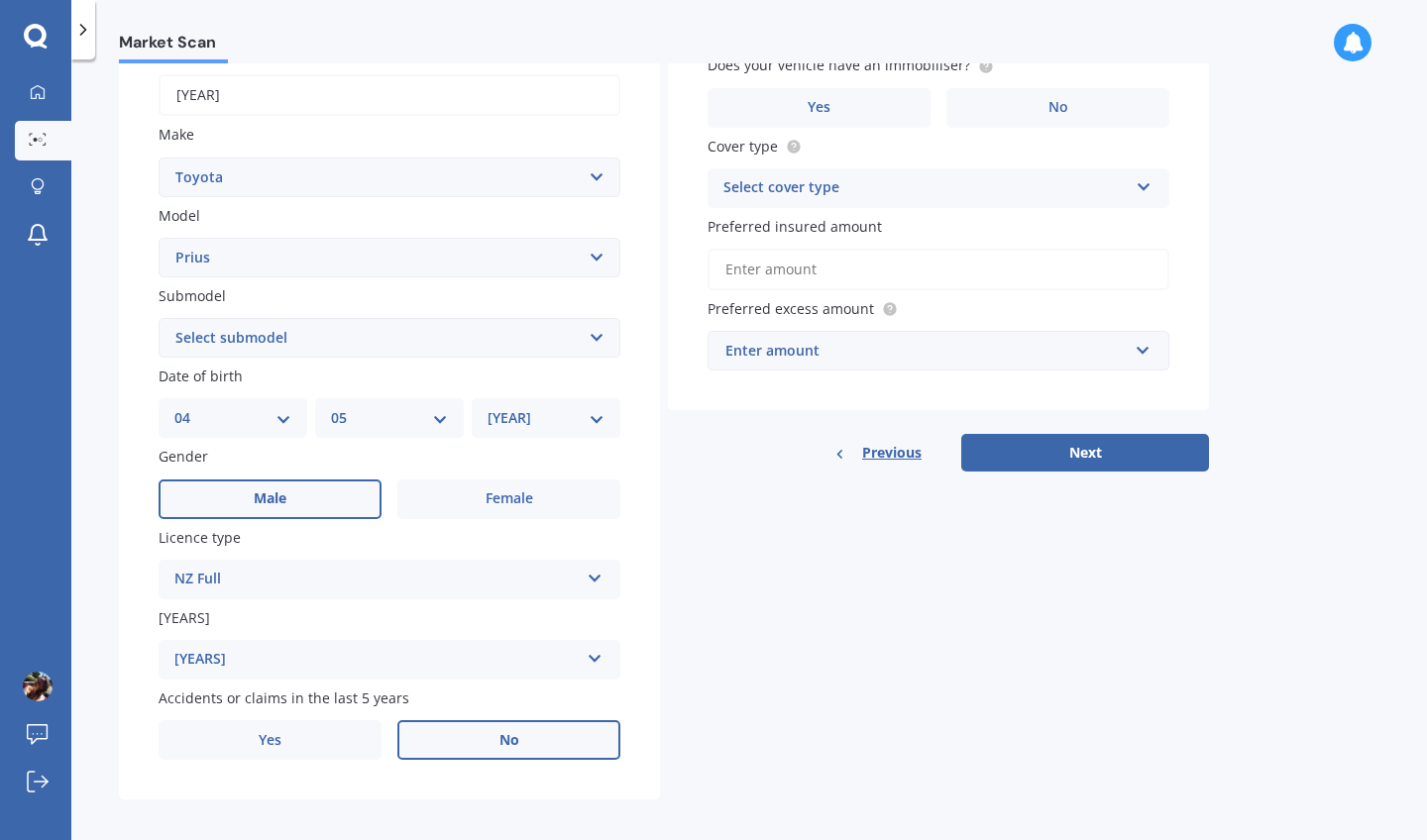 click on "No" at bounding box center (270, 498) 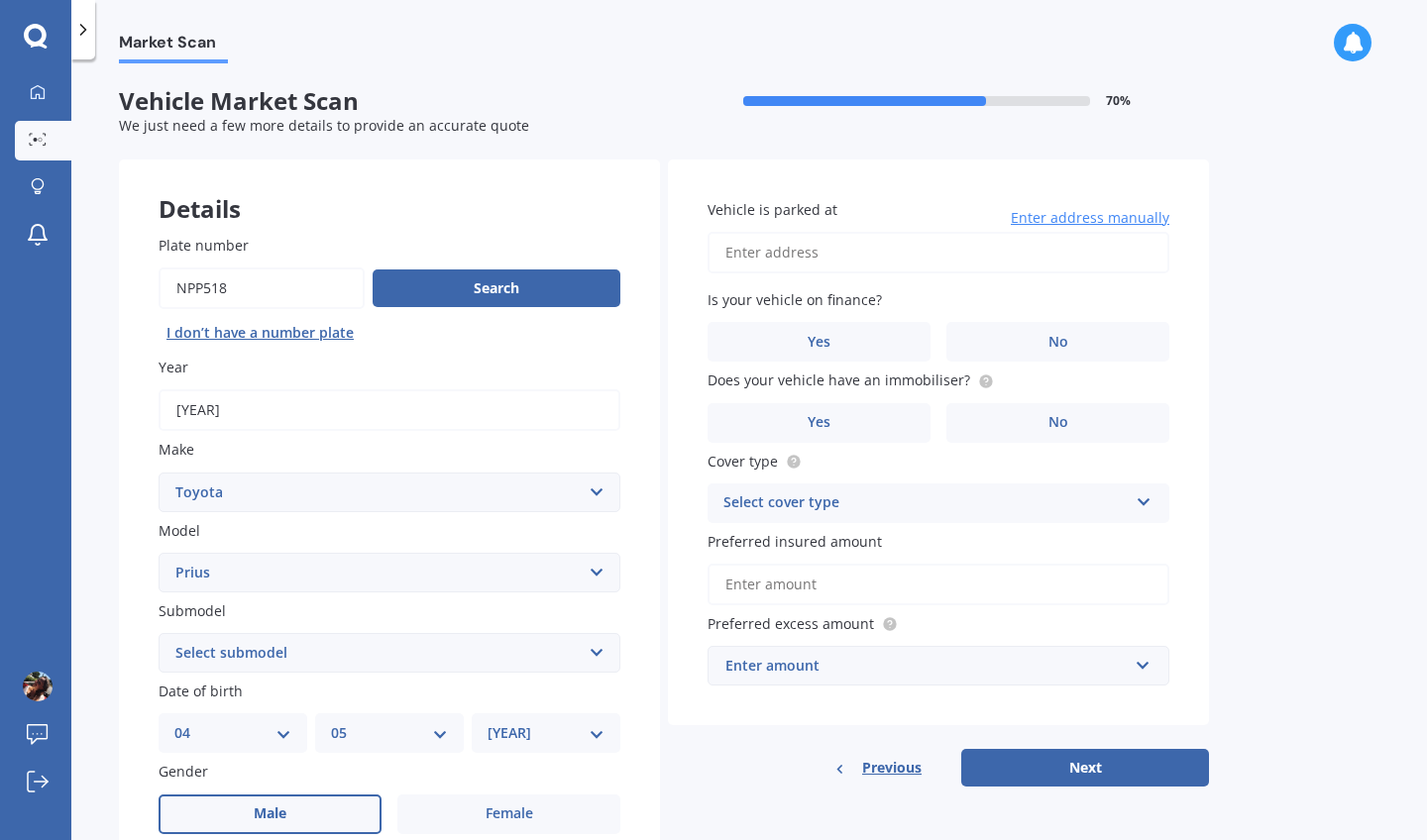 scroll, scrollTop: 0, scrollLeft: 0, axis: both 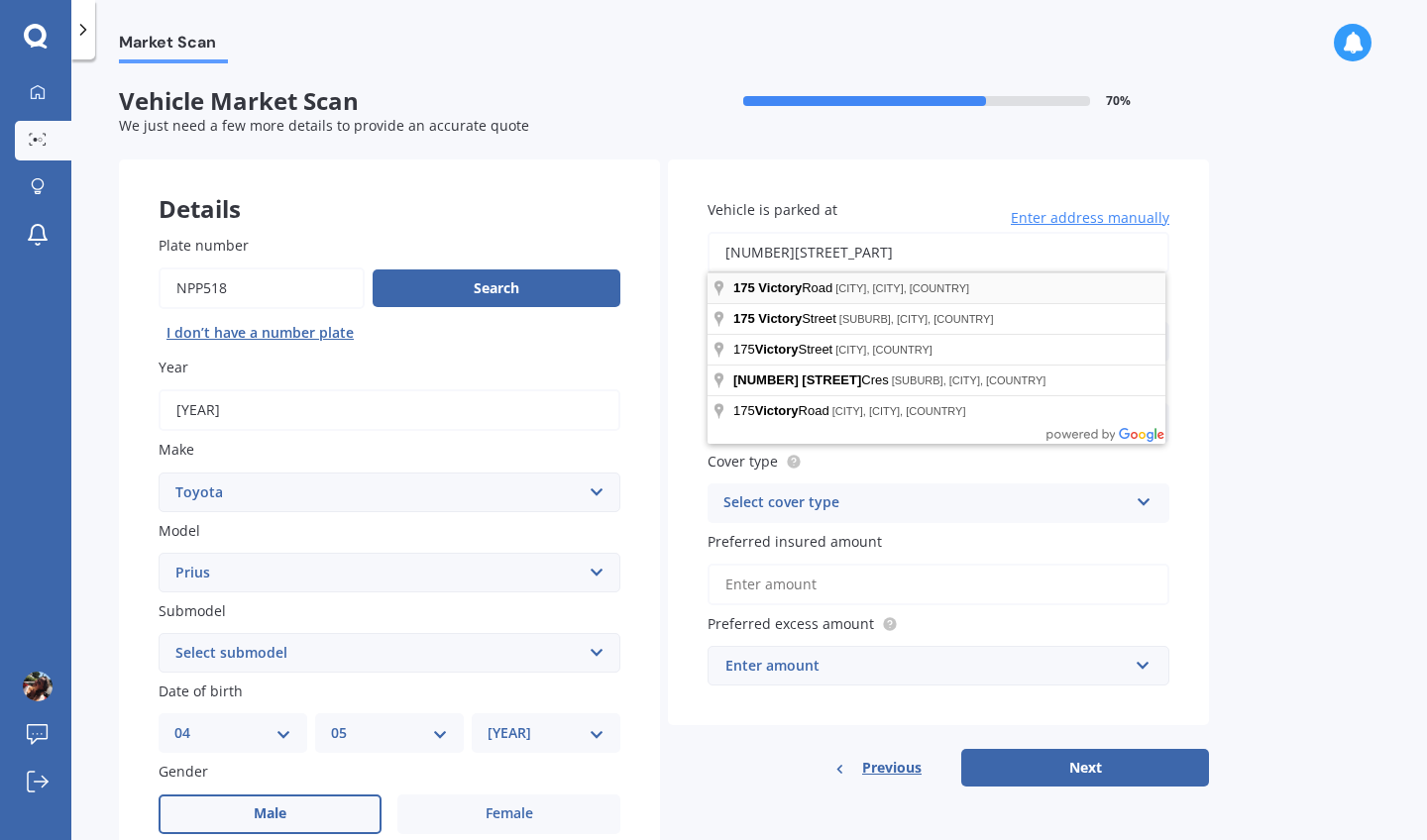 type on "[NUMBER][STREET_PART]" 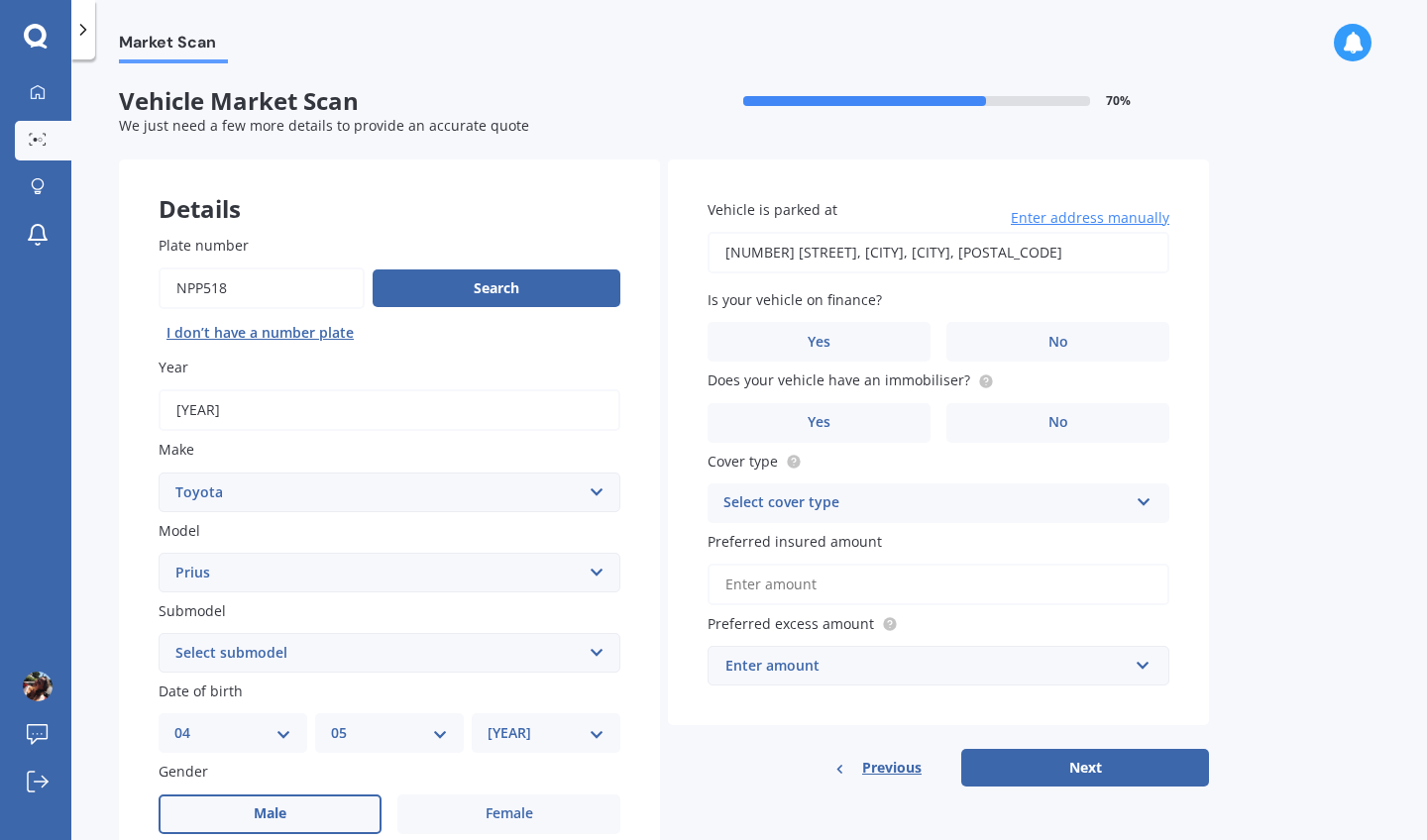scroll, scrollTop: 0, scrollLeft: 0, axis: both 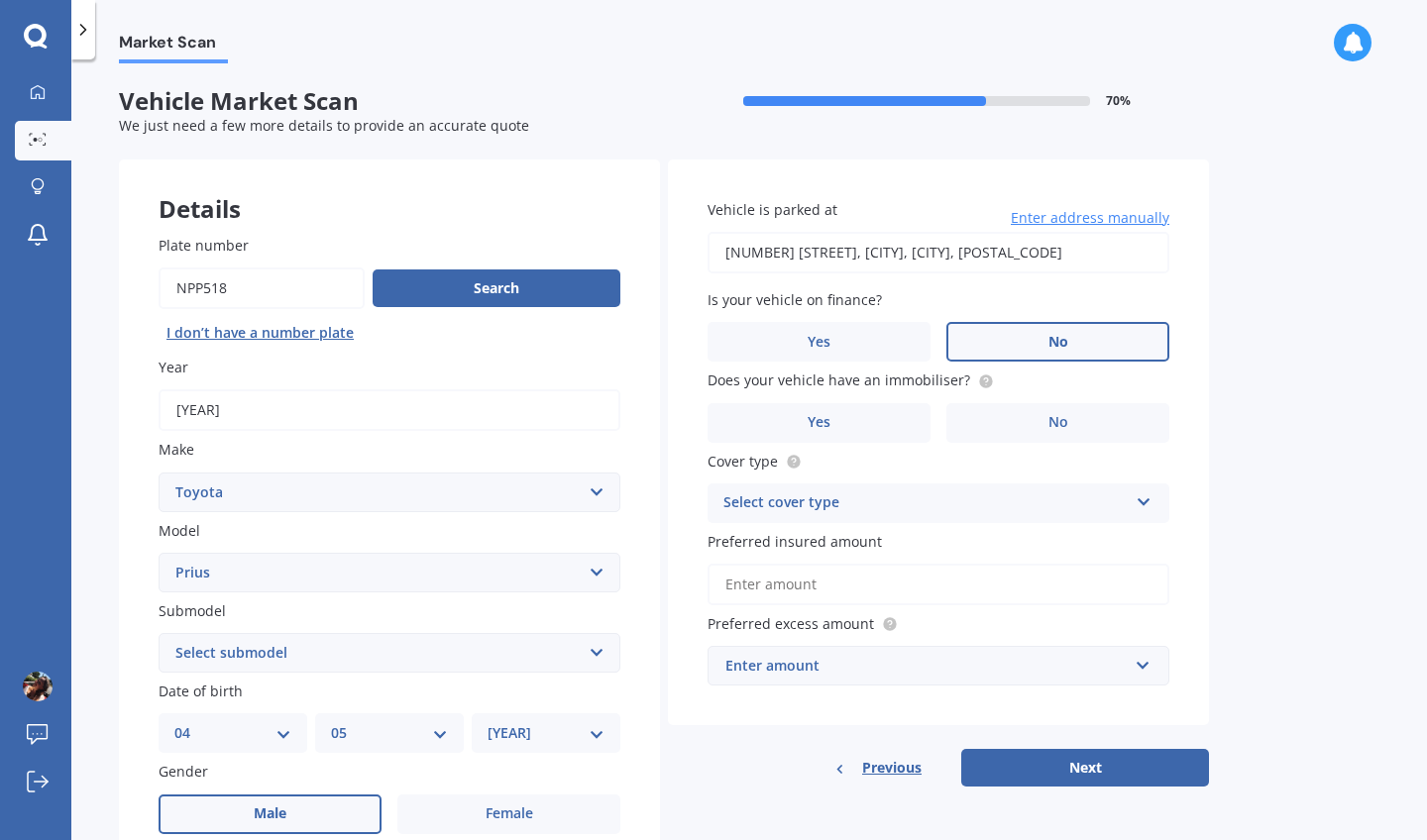 click on "No" at bounding box center (270, 813) 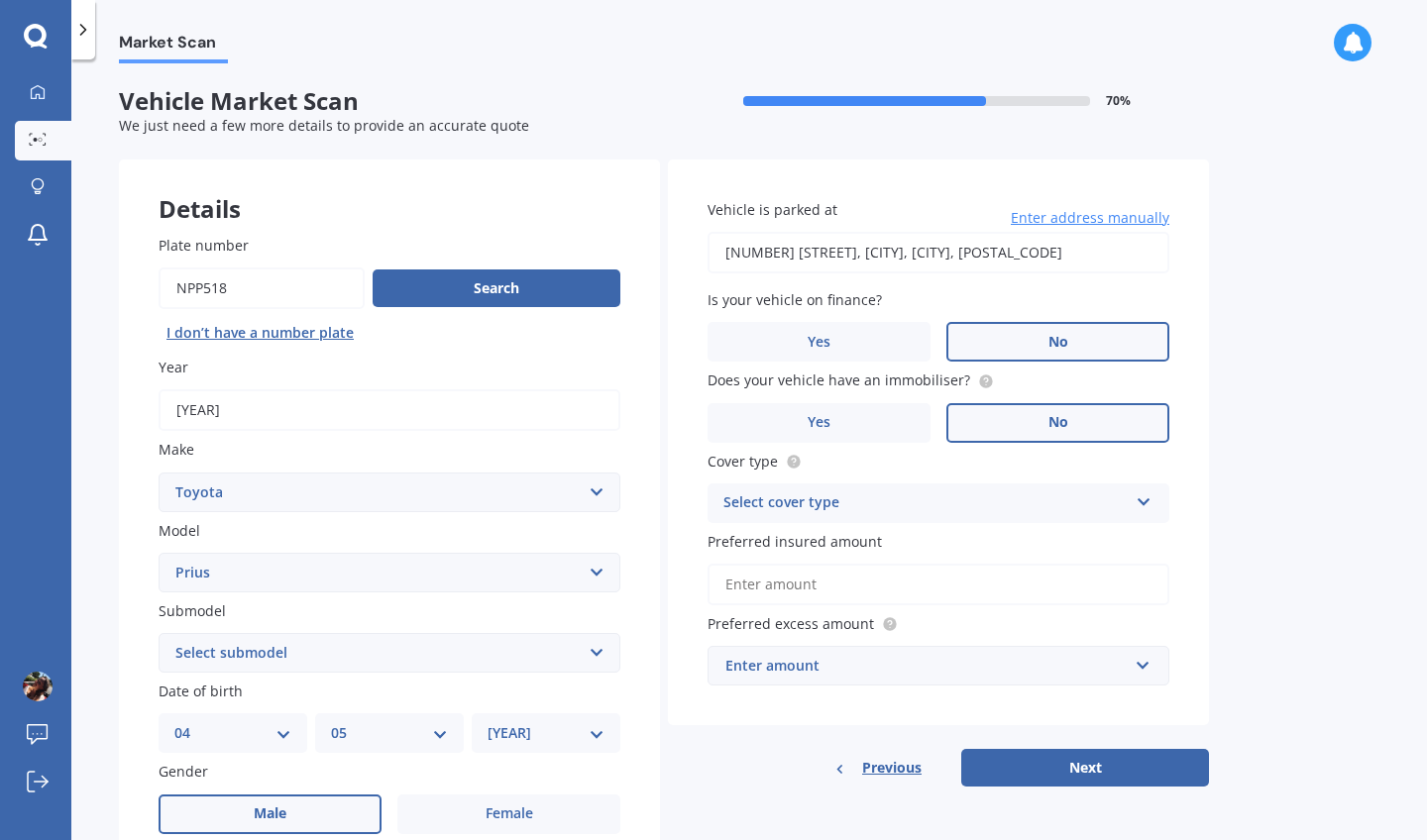 click on "No" at bounding box center (270, 813) 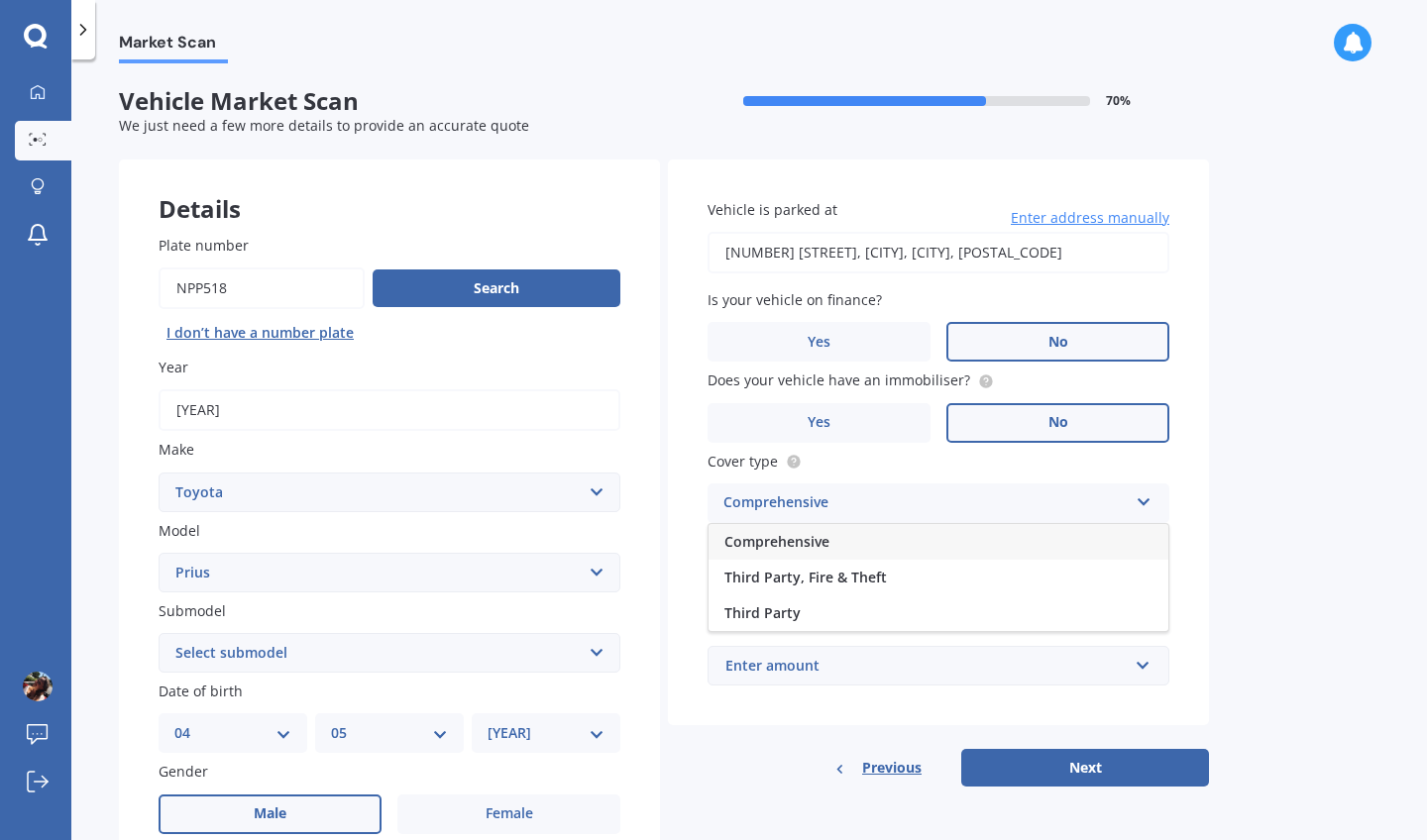 click on "Comprehensive" at bounding box center (938, 542) 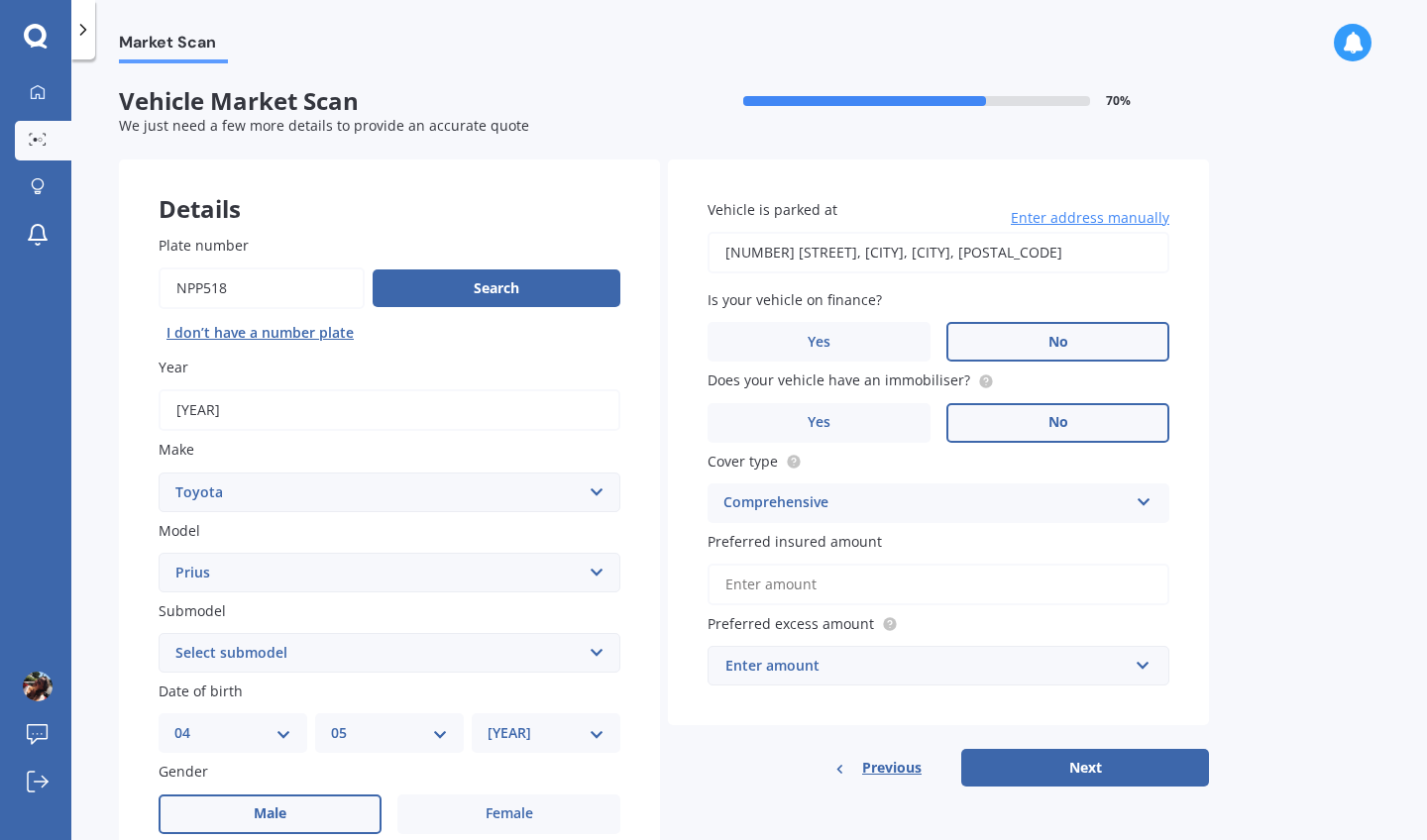 click on "Preferred insured amount" at bounding box center (938, 584) 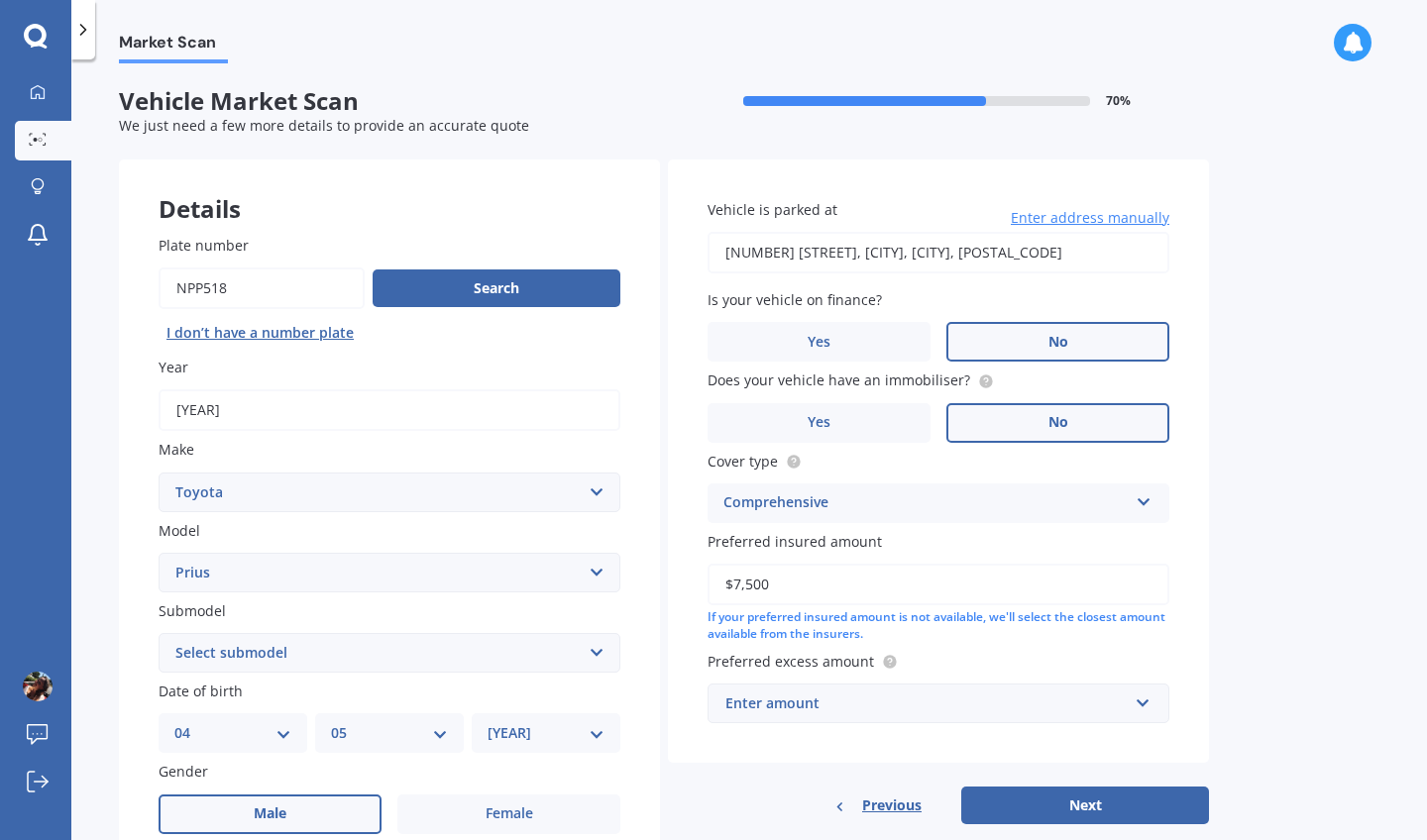 drag, startPoint x: 772, startPoint y: 581, endPoint x: 694, endPoint y: 578, distance: 78.057671 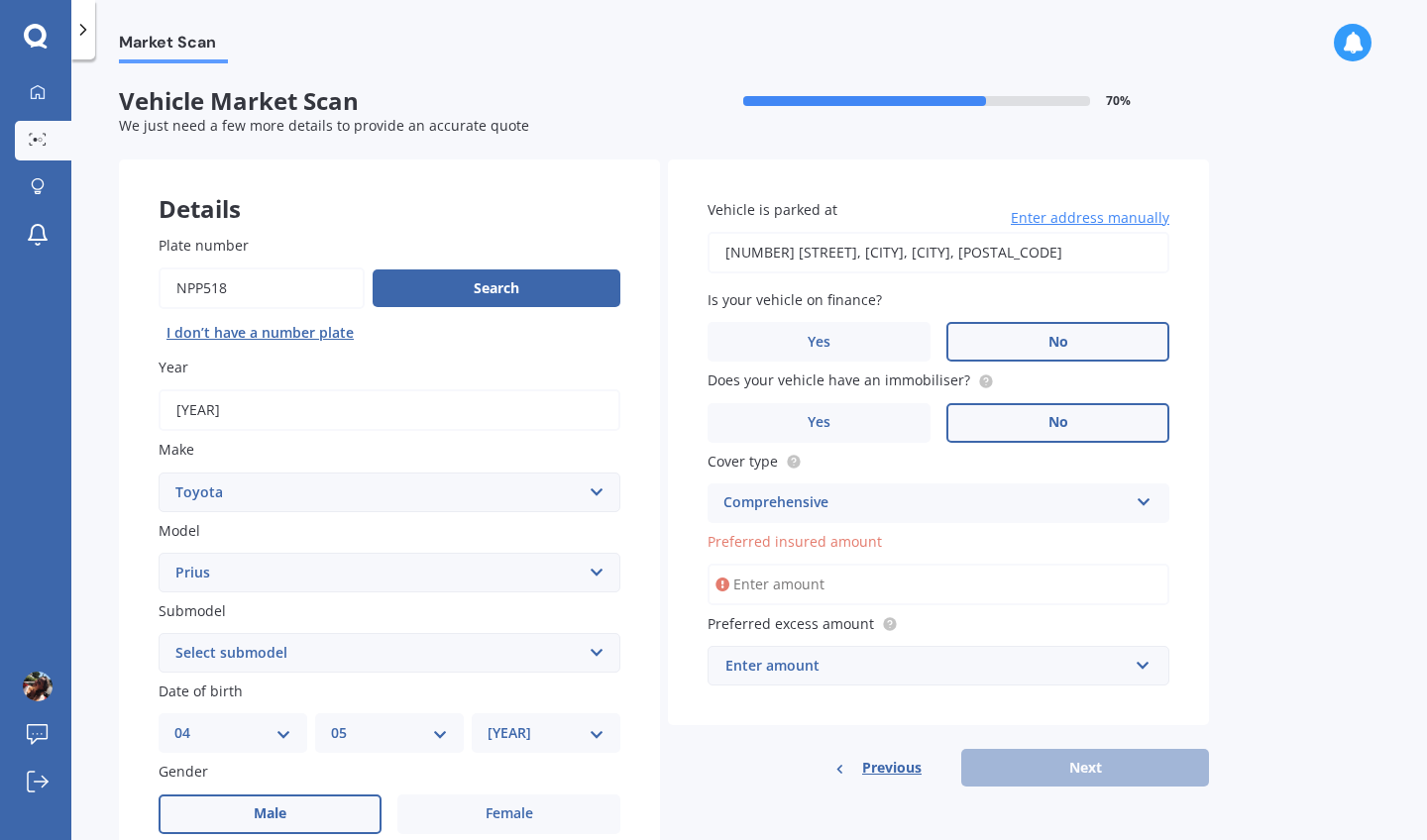 type 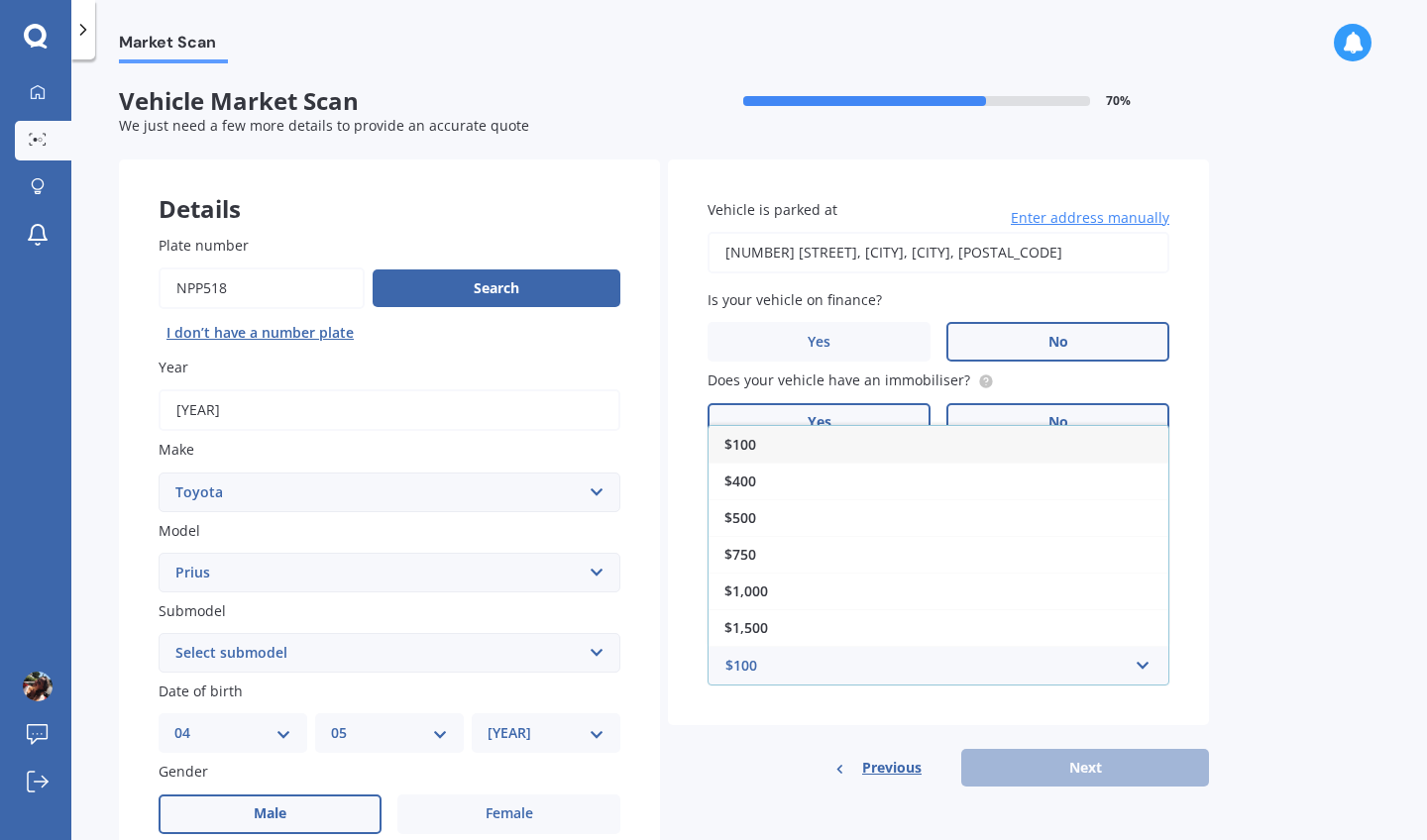 click on "$100" at bounding box center [938, 444] 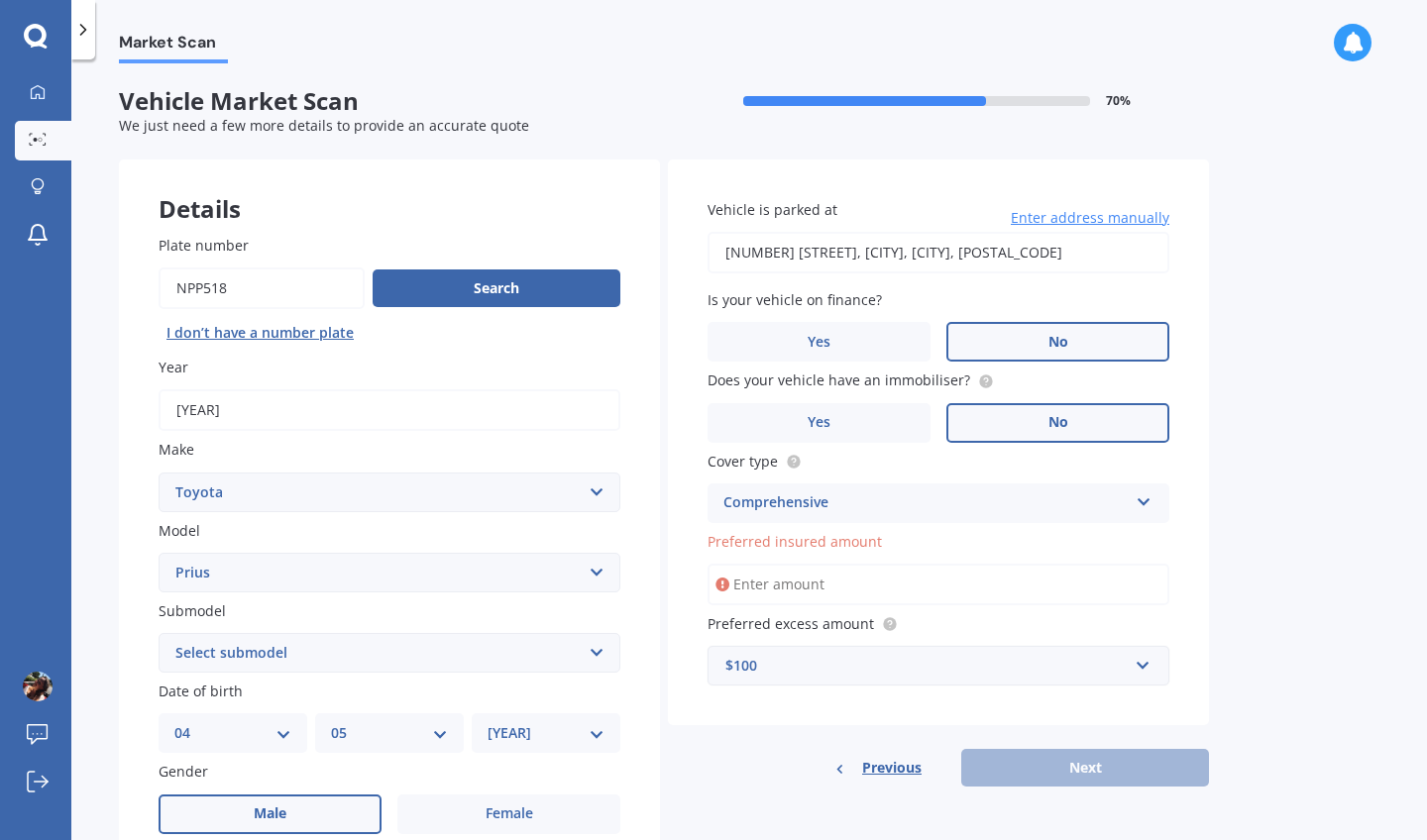 click on "Preferred insured amount" at bounding box center (795, 541) 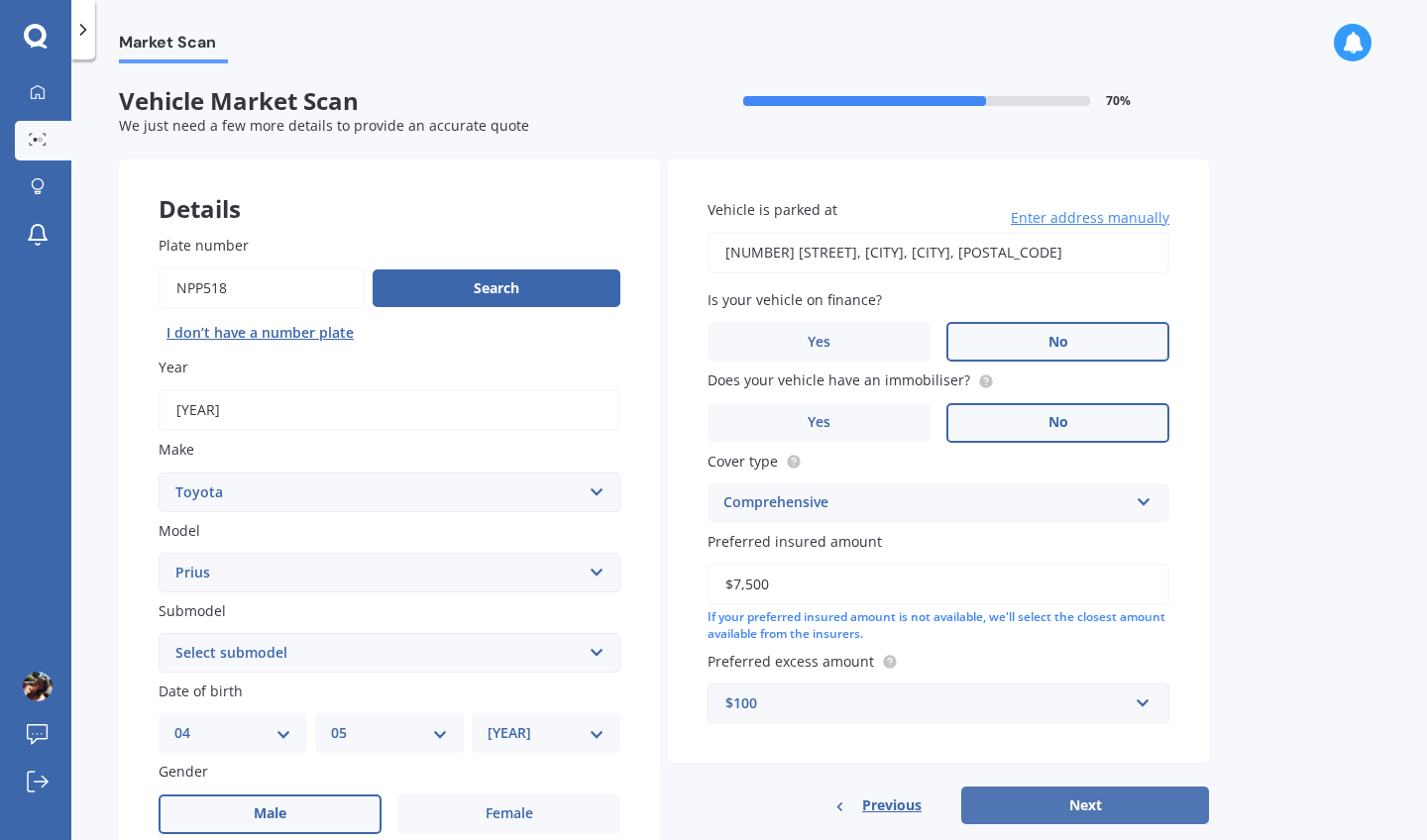 click on "Next" at bounding box center (1085, 805) 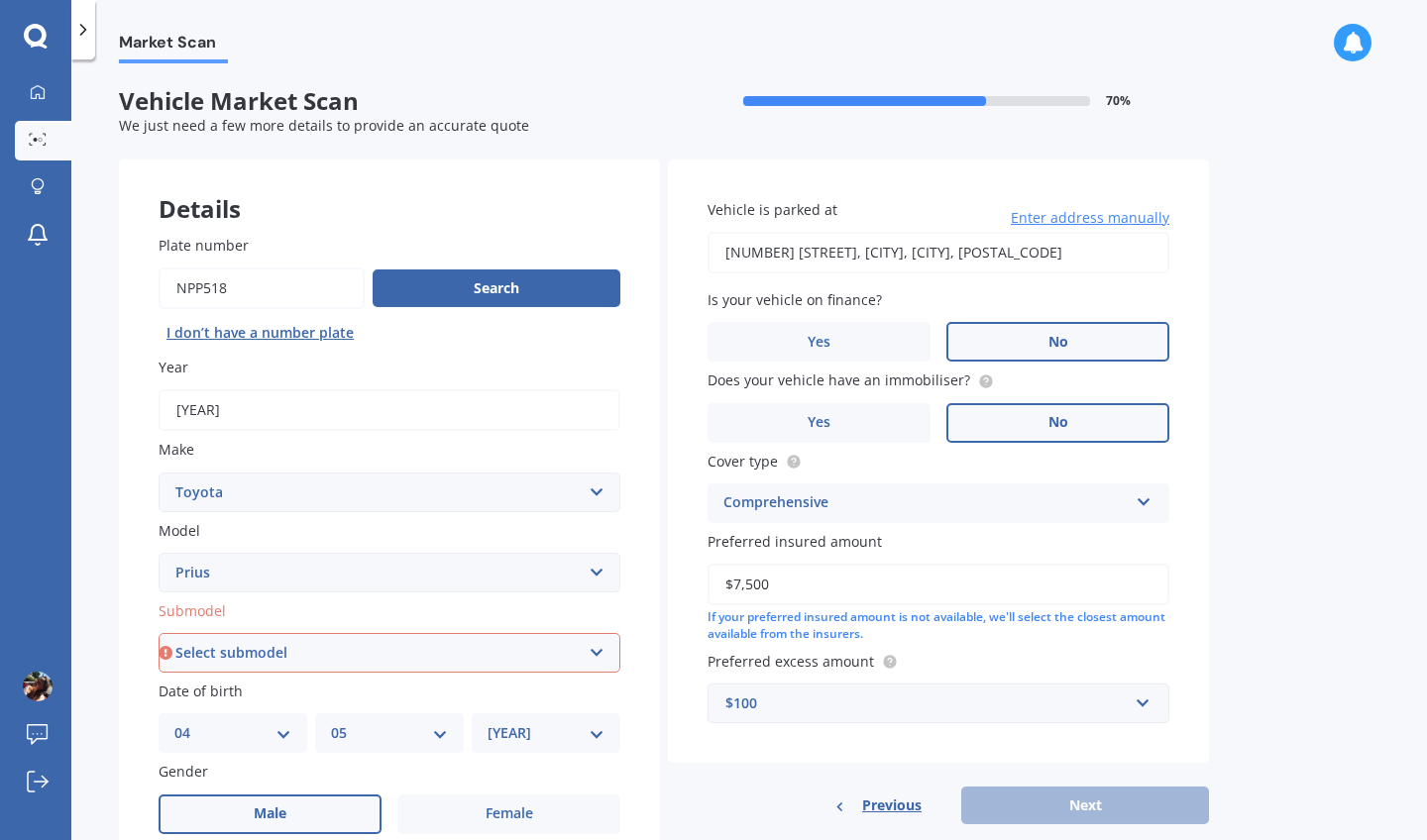 select on "HYBRID" 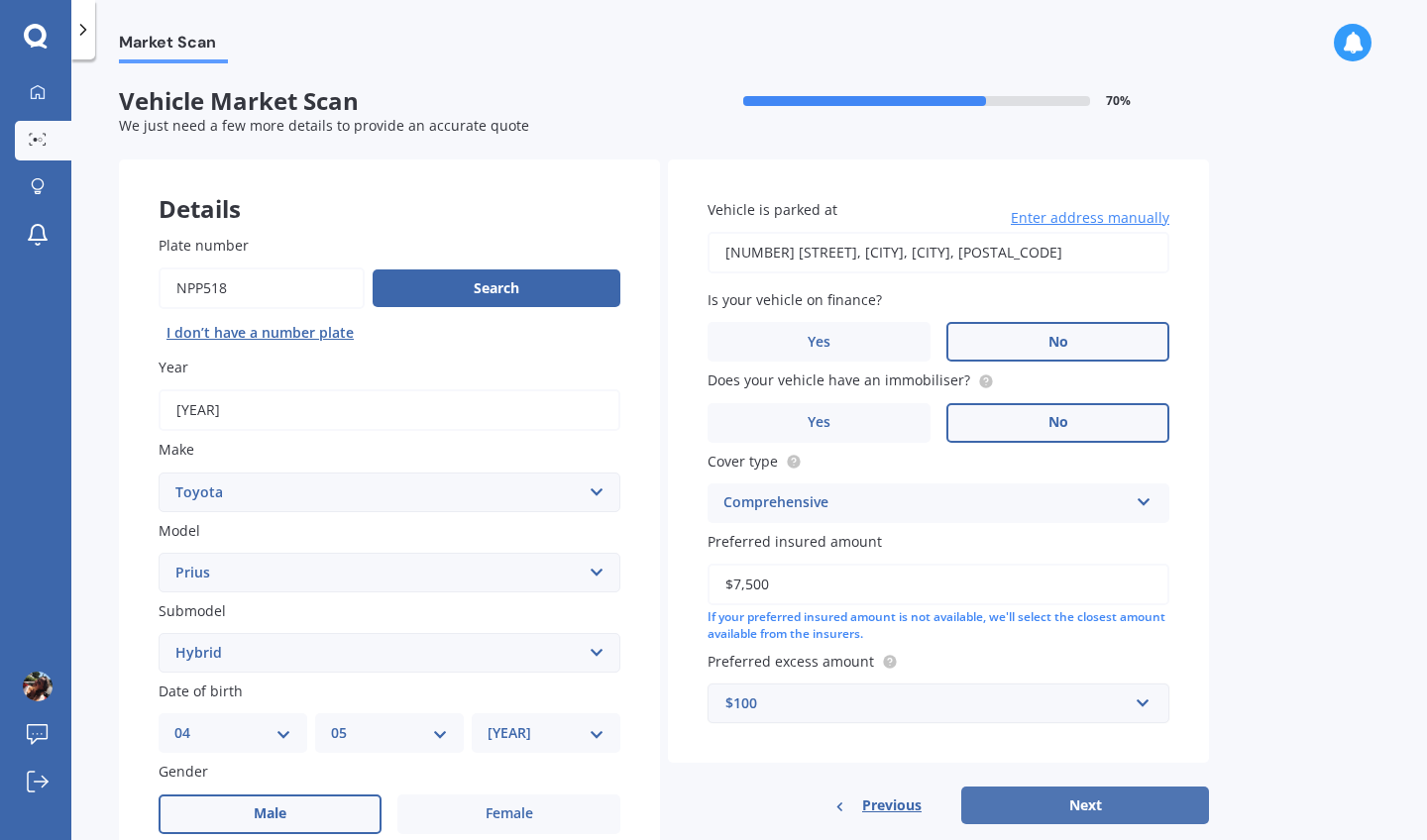 click on "Next" at bounding box center [1085, 805] 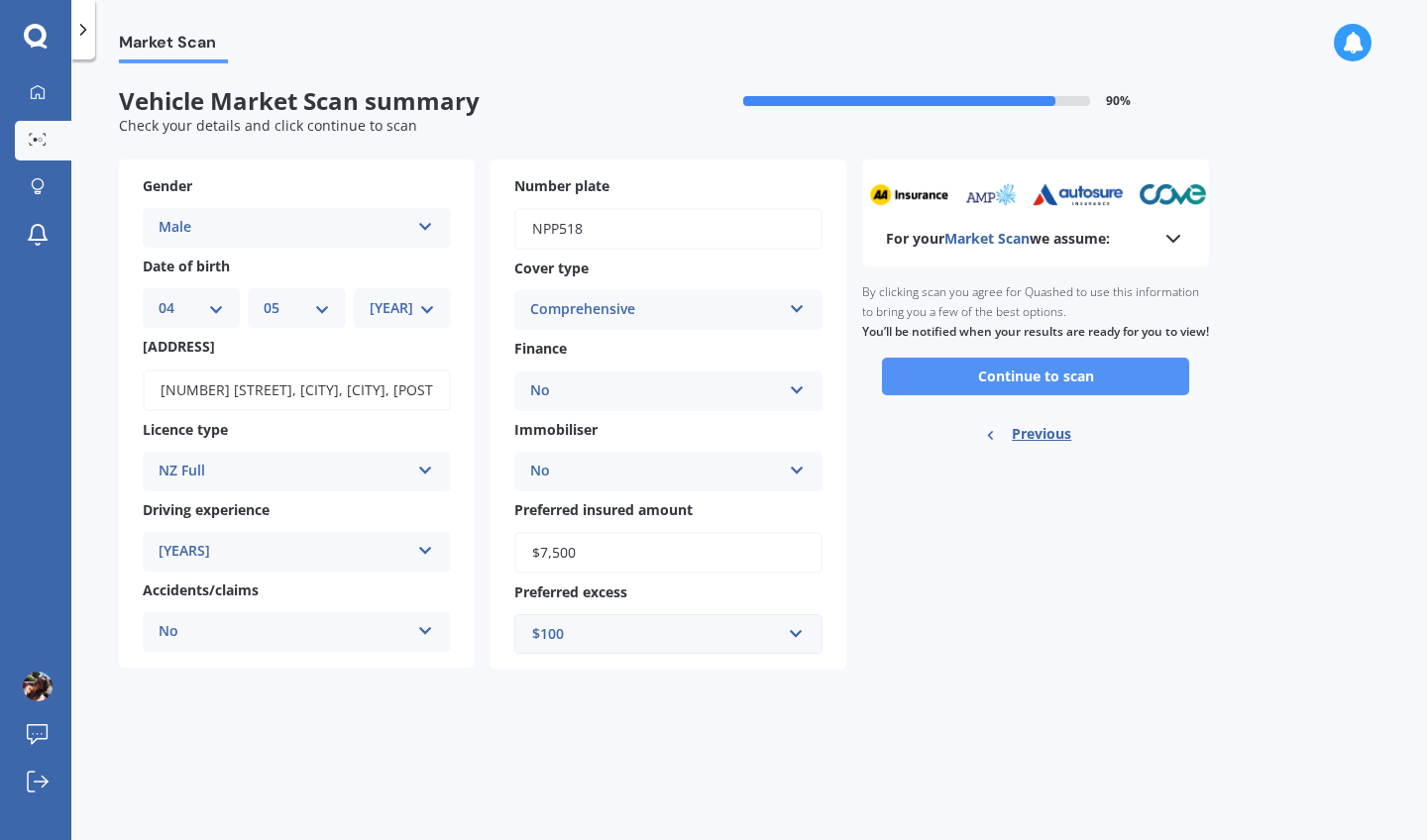 click on "Continue to scan" at bounding box center [1036, 376] 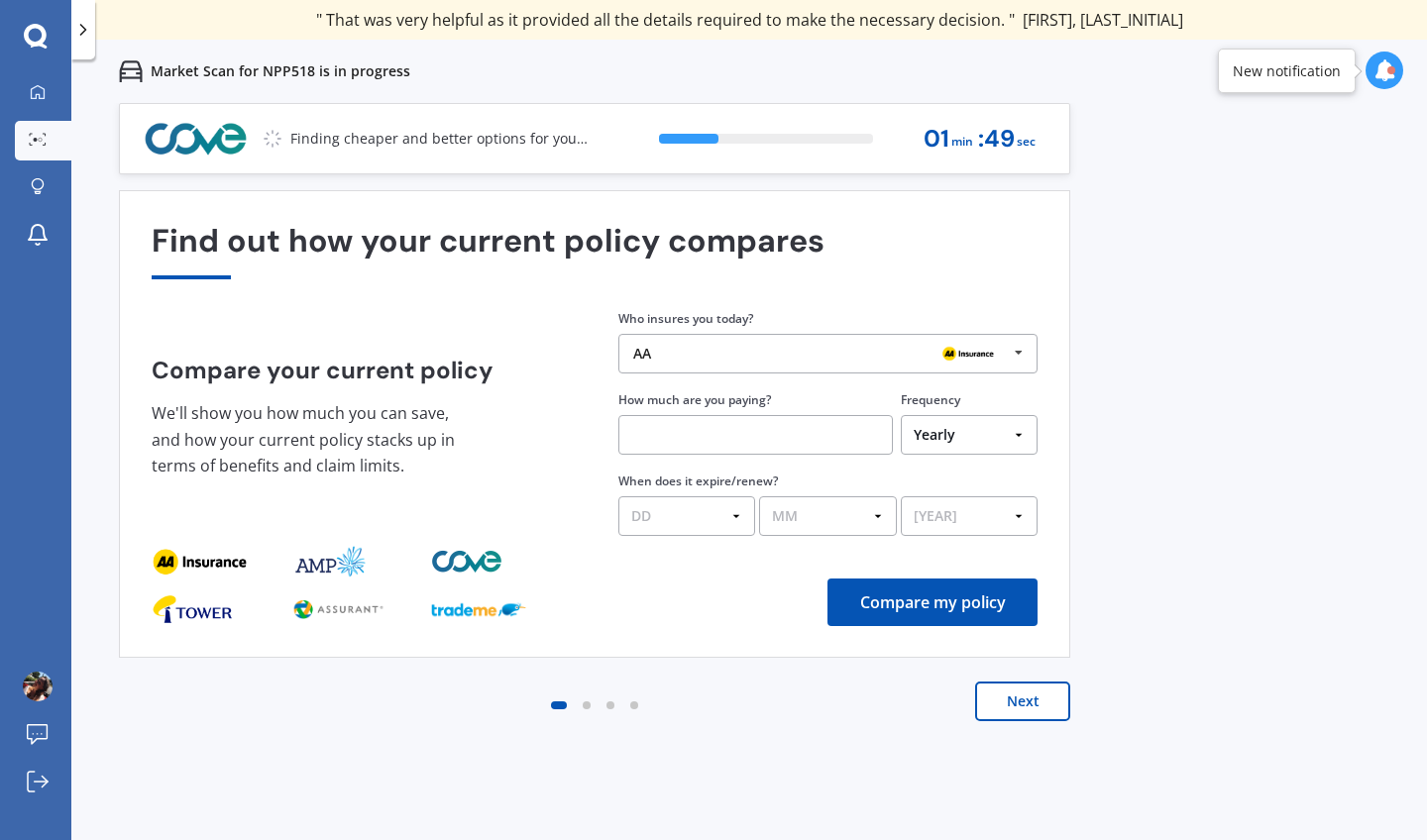 click on "Next" at bounding box center (1023, 701) 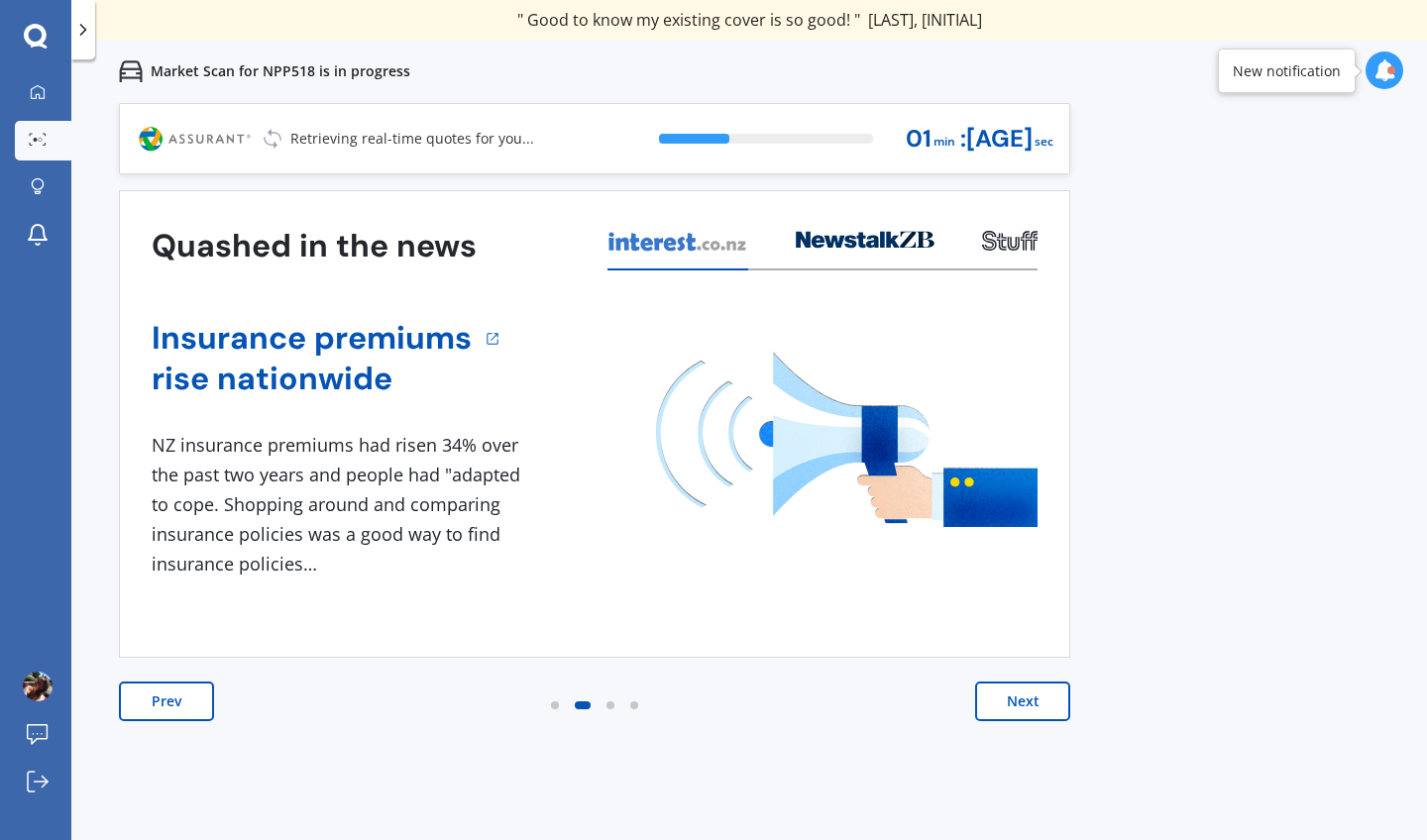 click on "Next" at bounding box center [1023, 701] 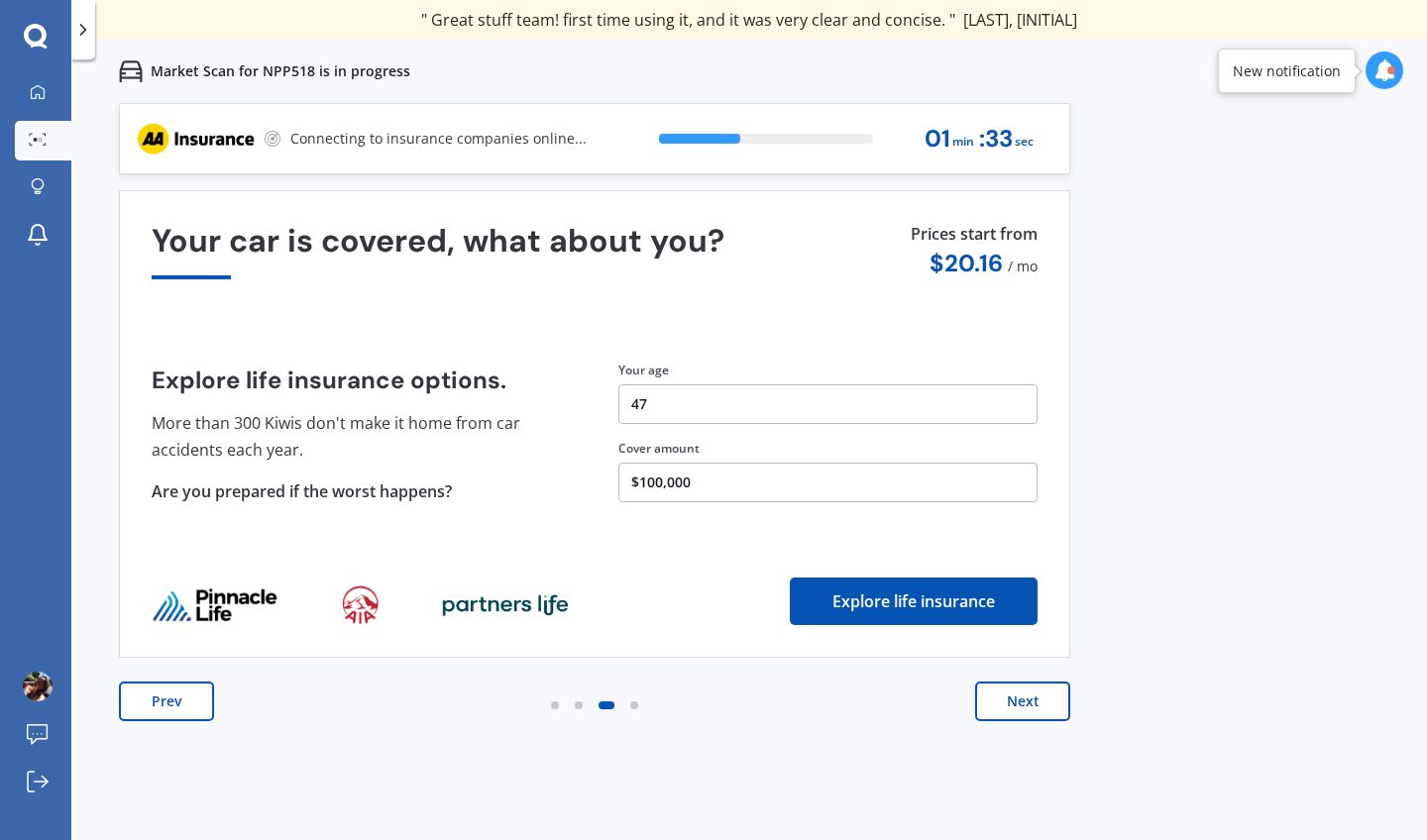 click on "Next" at bounding box center [1023, 701] 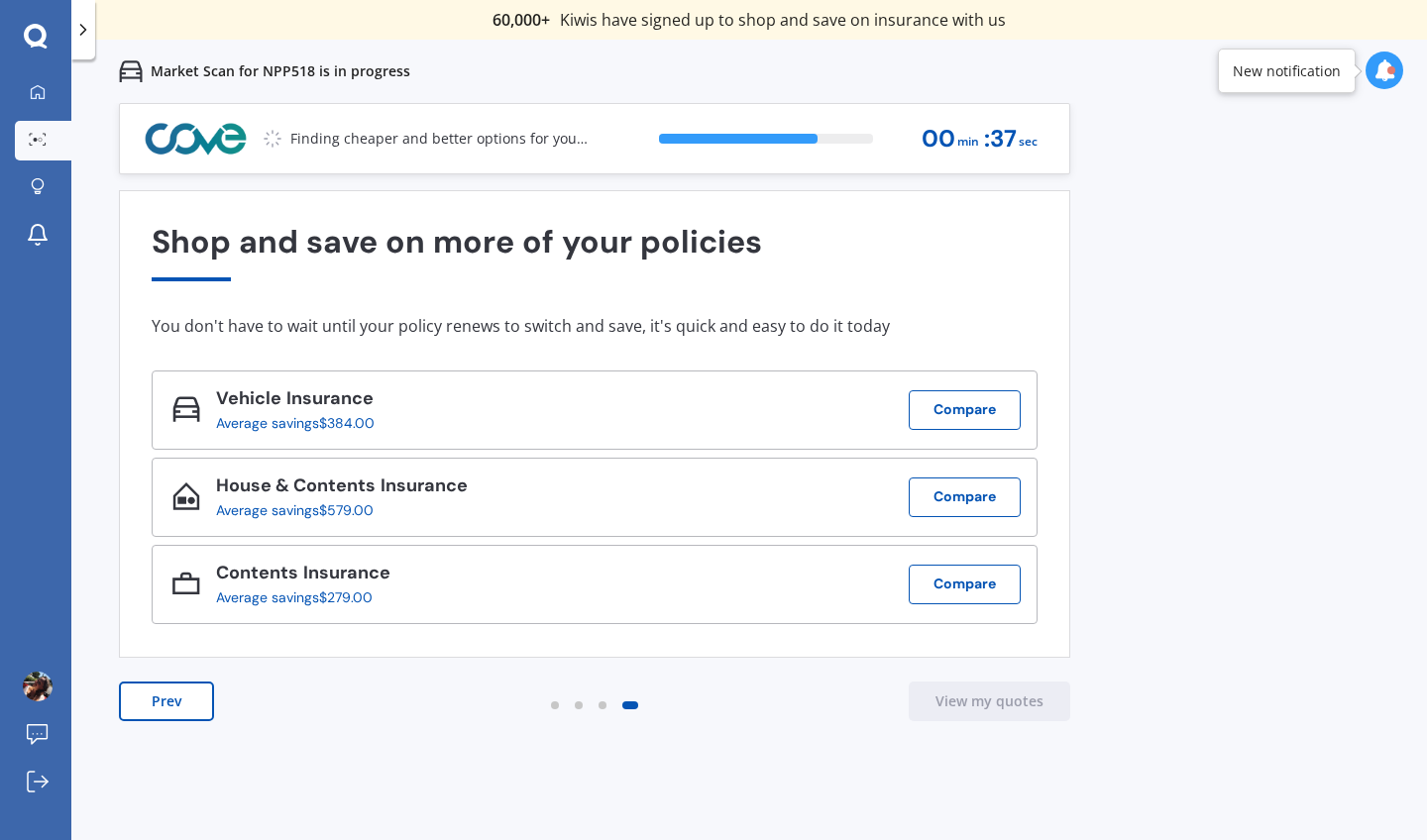 click on "Prev" at bounding box center [166, 701] 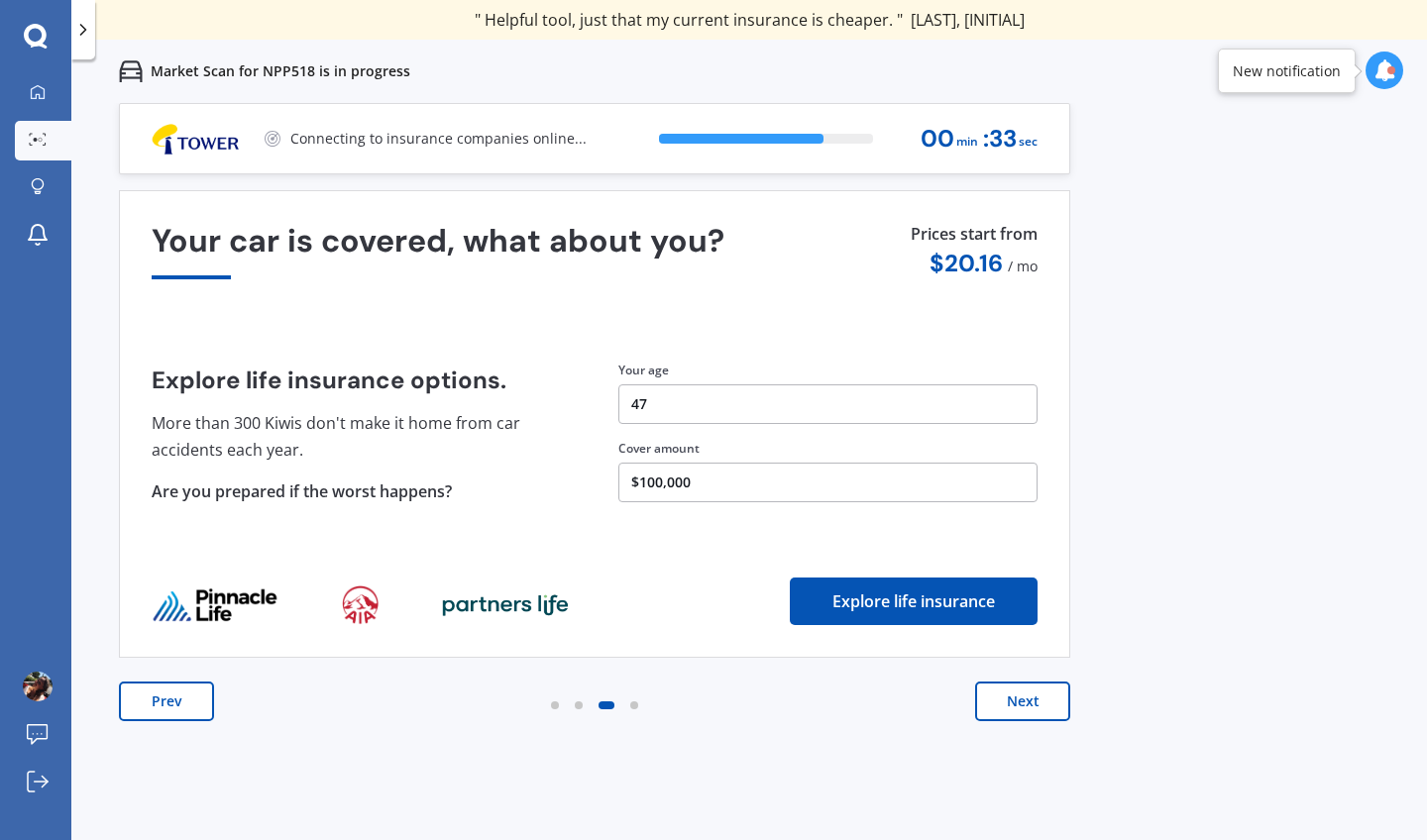 click on "Next" at bounding box center (1023, 701) 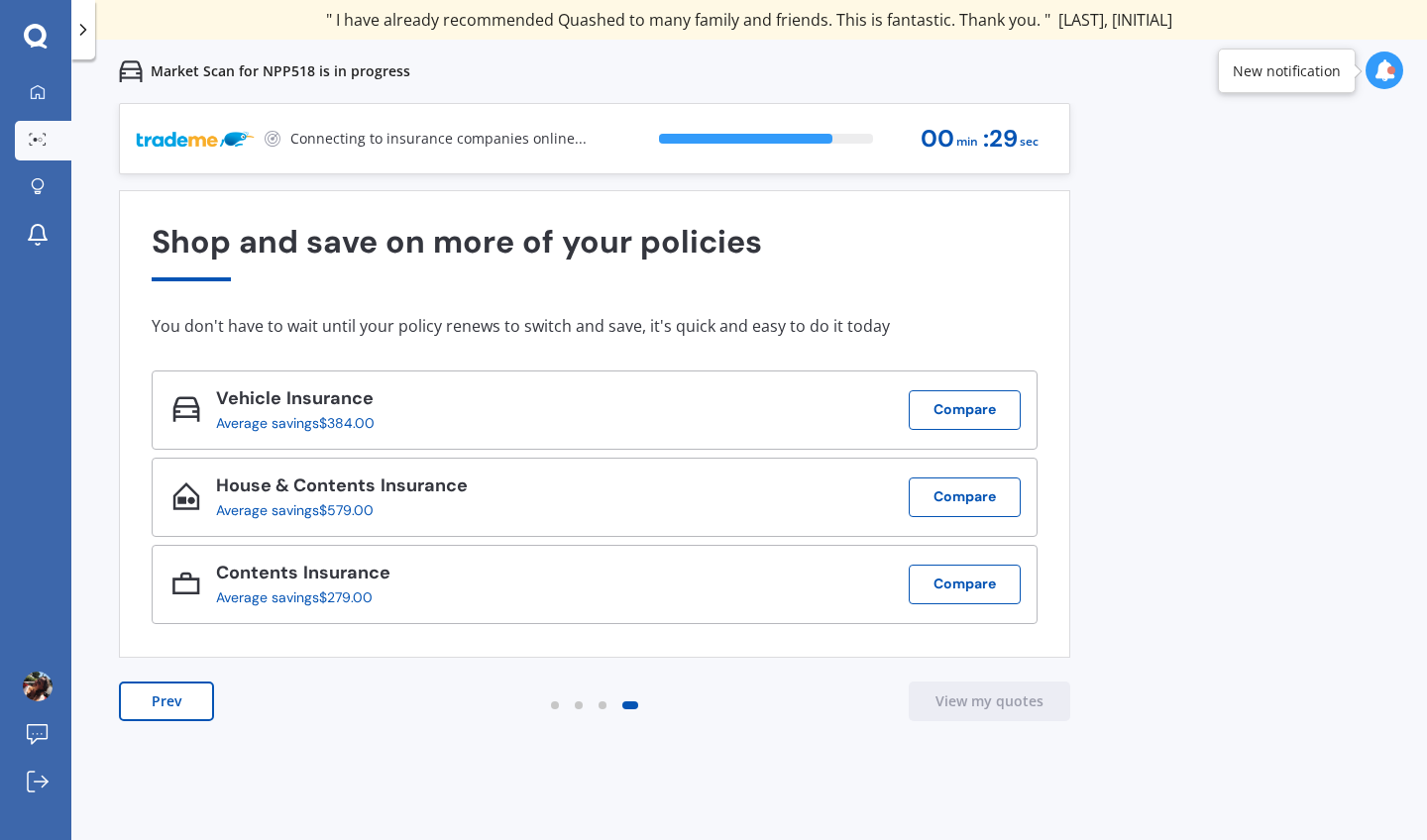 scroll, scrollTop: 0, scrollLeft: 0, axis: both 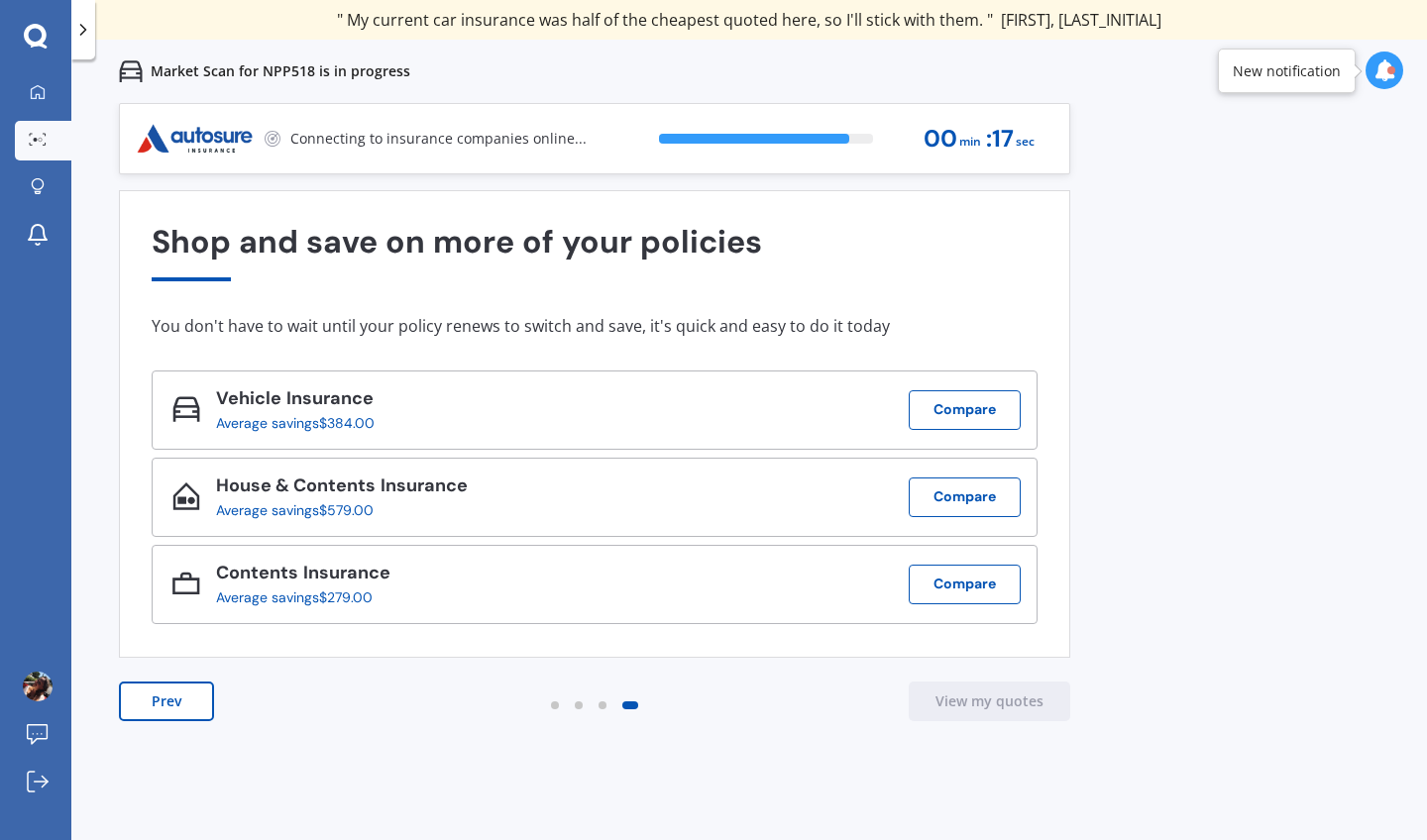 click at bounding box center (1384, 70) 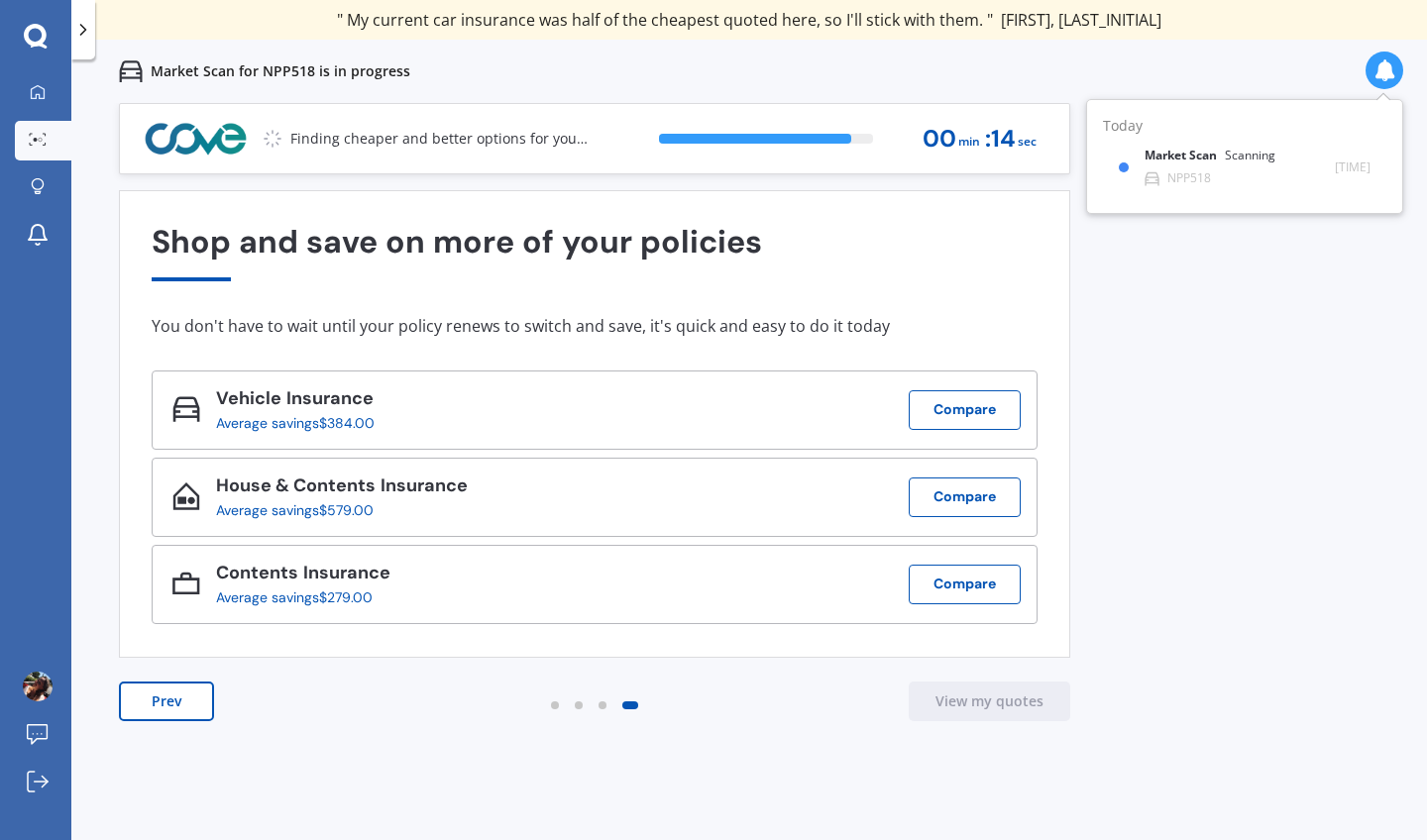 click on "" I have already recommended to a number of people. " Vanessa, J " Good to know my existing cover is so good! " Sheridan, J " Excellent site! I saved $300 off my existing policy. " Lian, G " Great stuff team! first time using it, and it was very clear and concise. " Lewis, B Next 90 % 00 min : [TIME]" at bounding box center [749, 493] 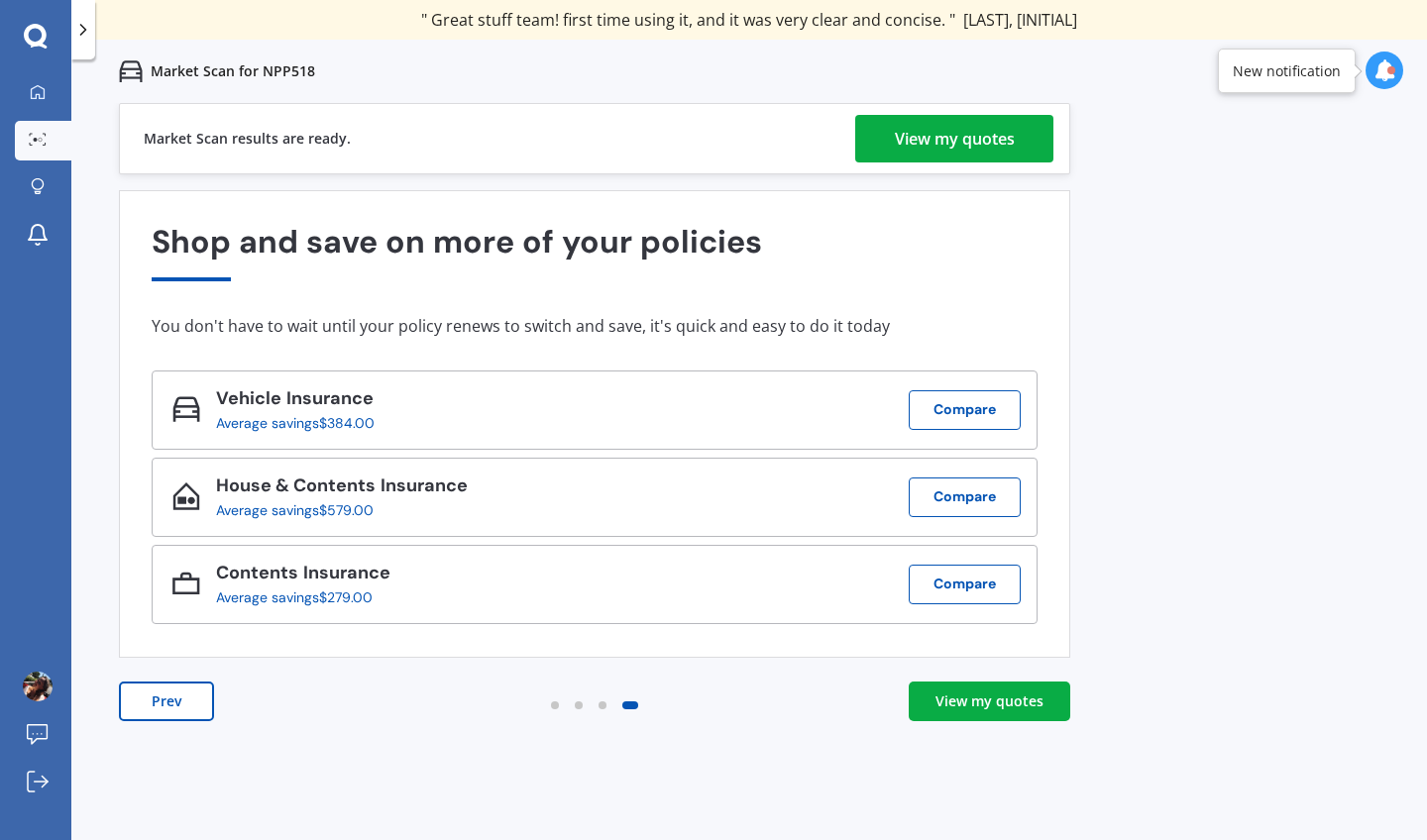 click on "View my quotes" at bounding box center [989, 701] 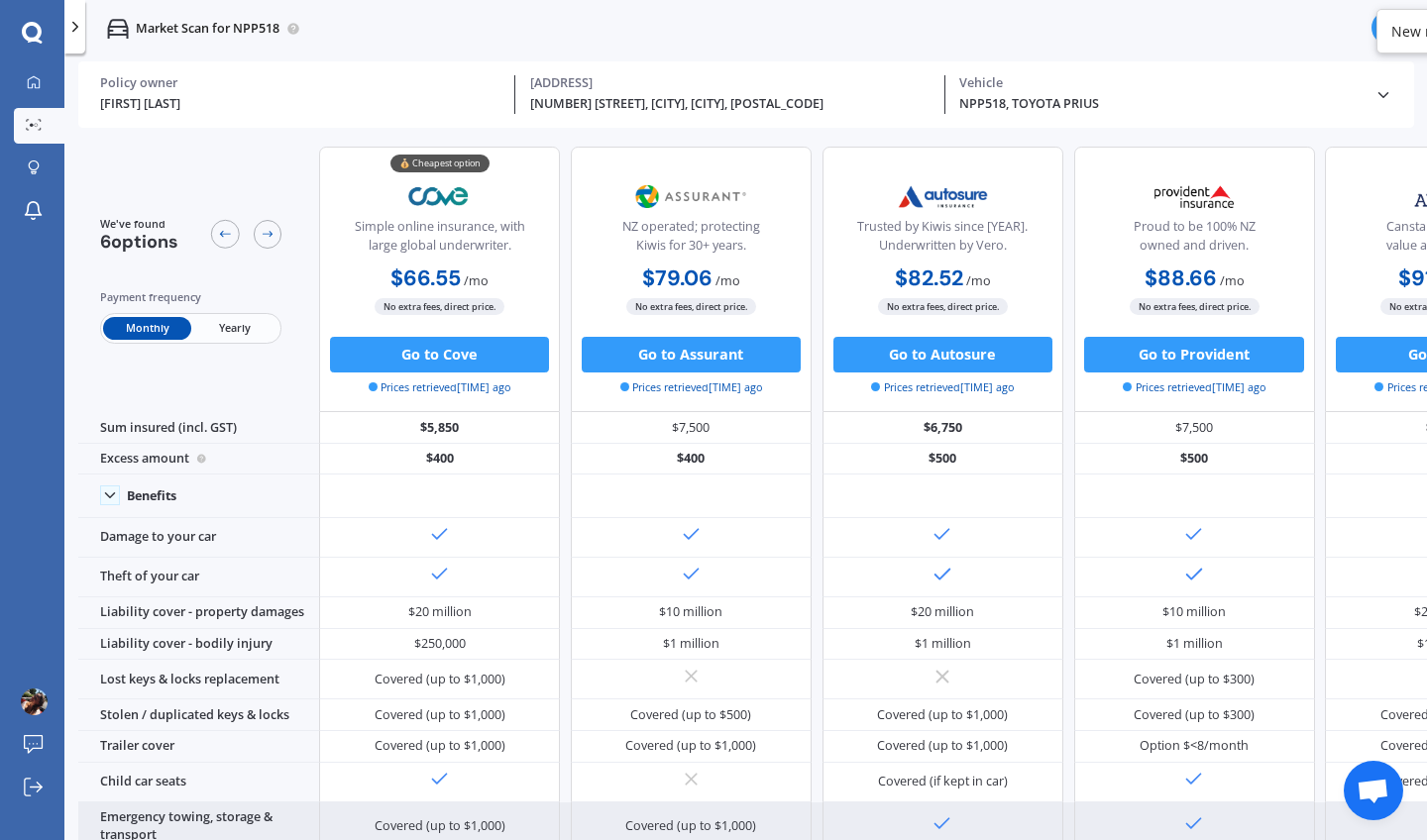 scroll, scrollTop: 0, scrollLeft: 0, axis: both 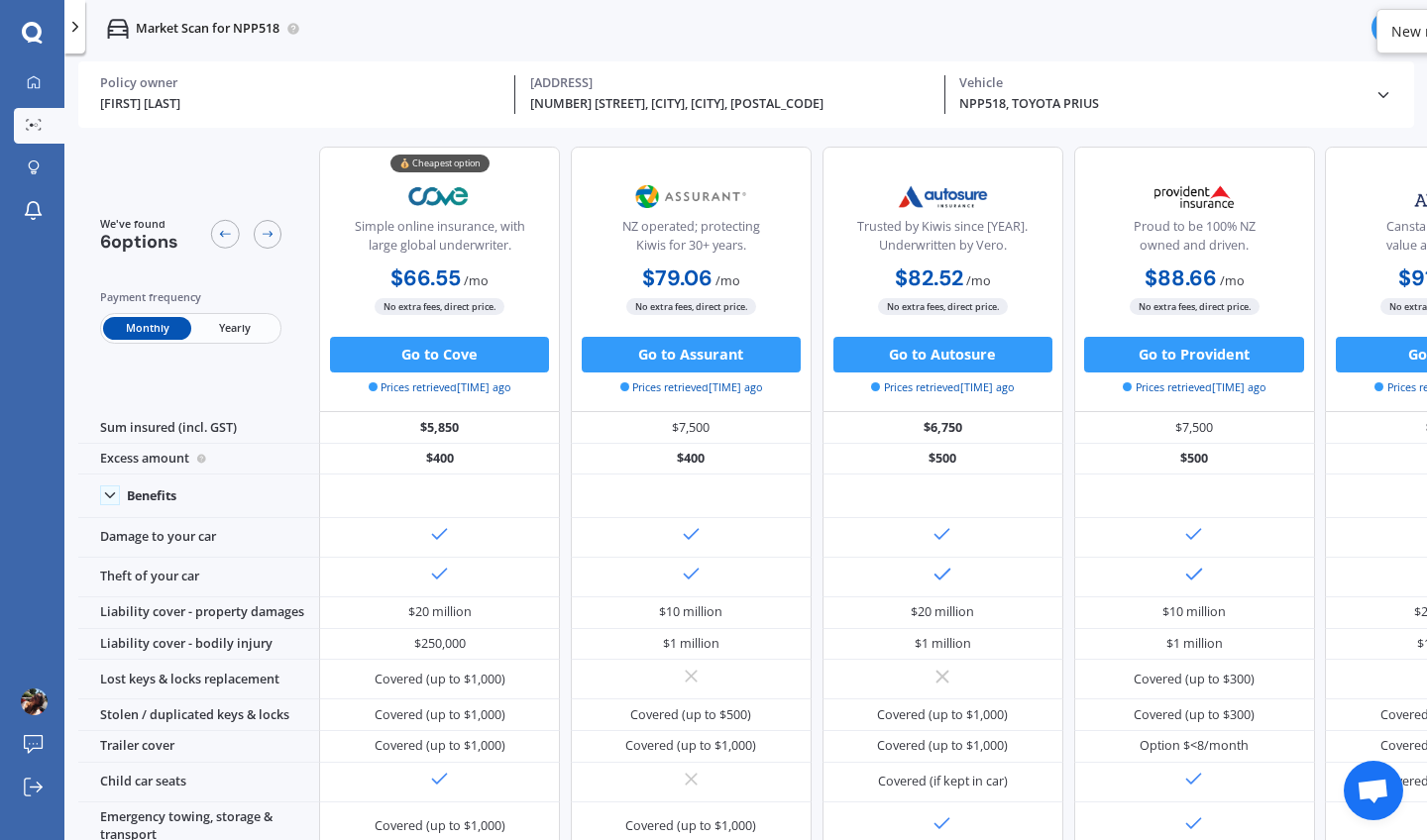 click on "Yearly" at bounding box center [235, 328] 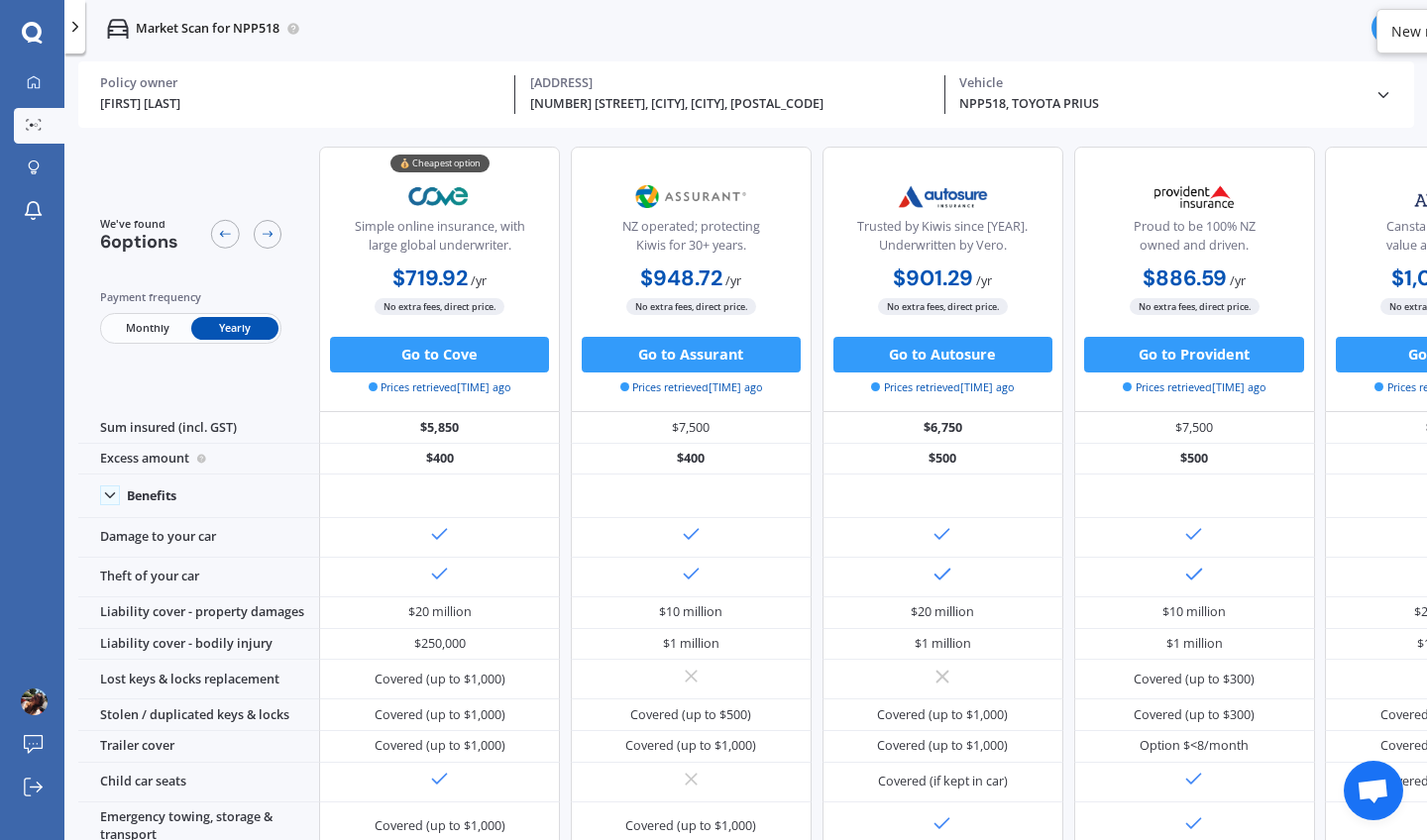 click on "Monthly" at bounding box center [147, 328] 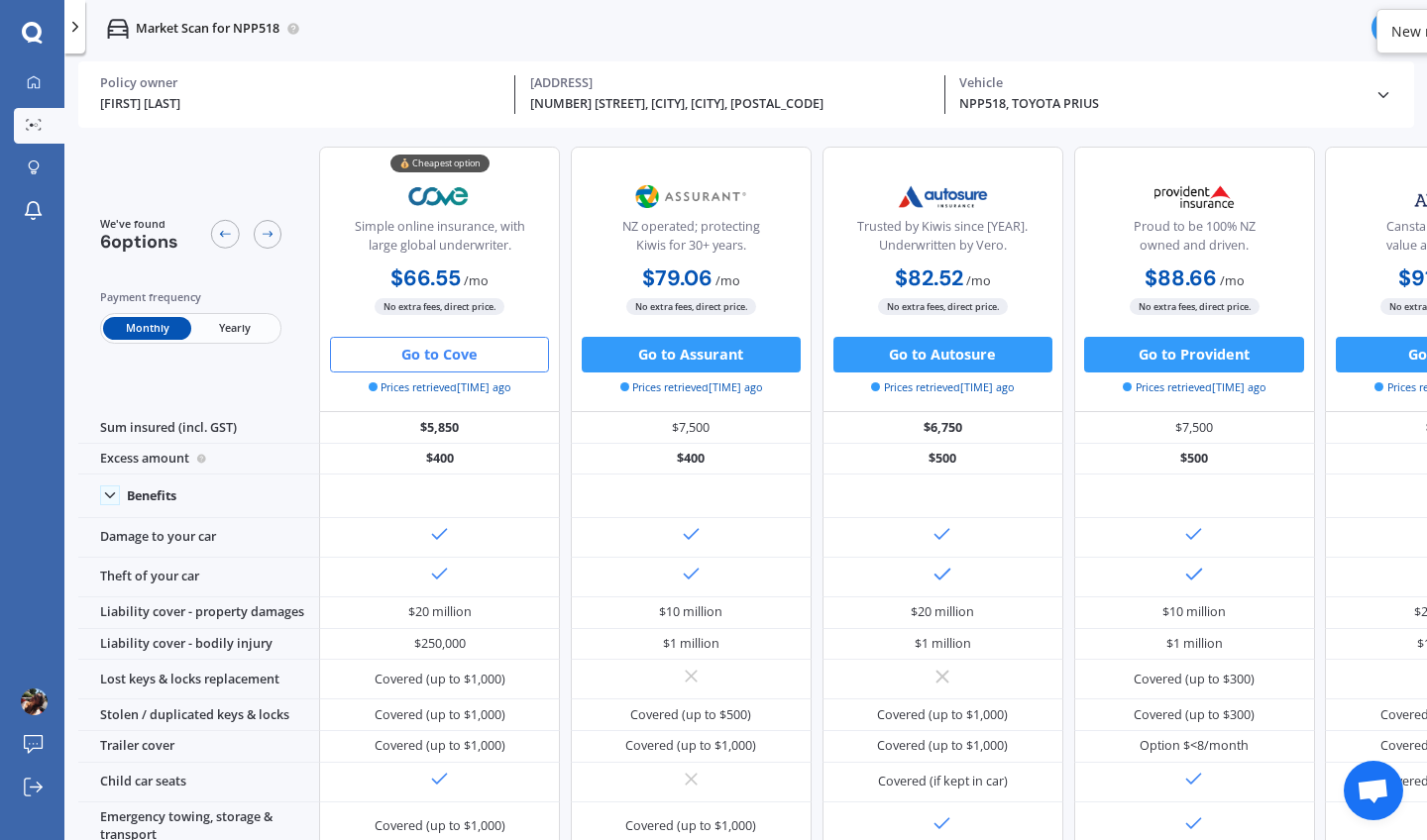 click on "Go to Cove" at bounding box center (439, 355) 